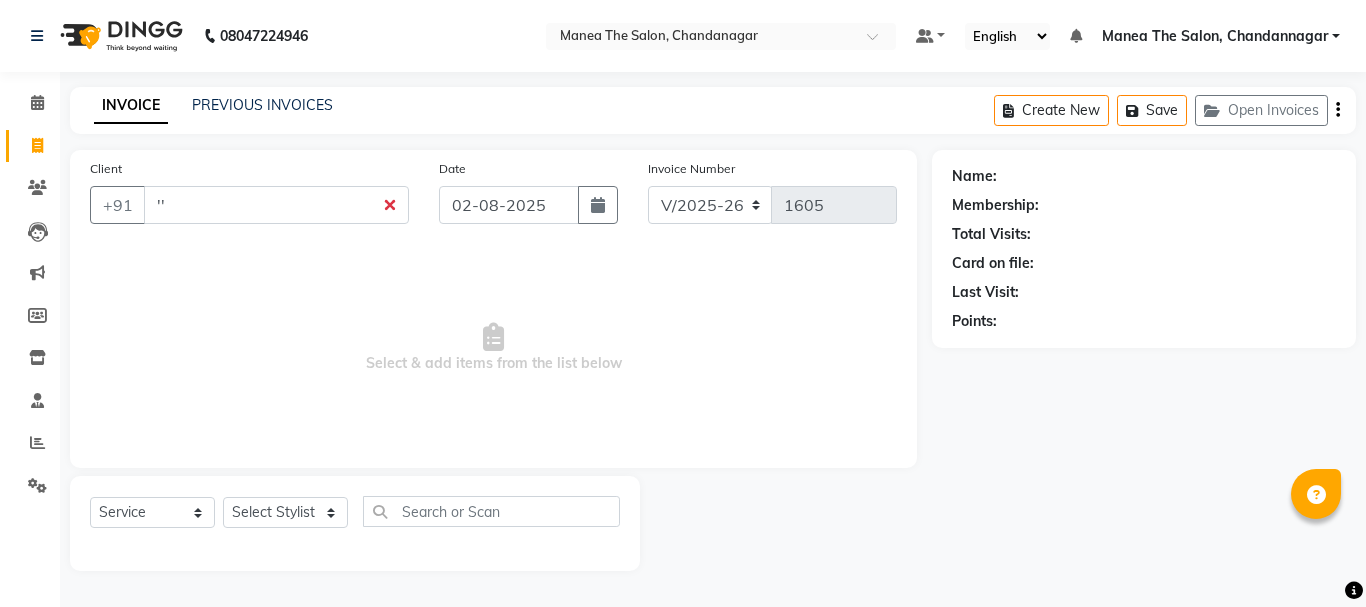 select on "7351" 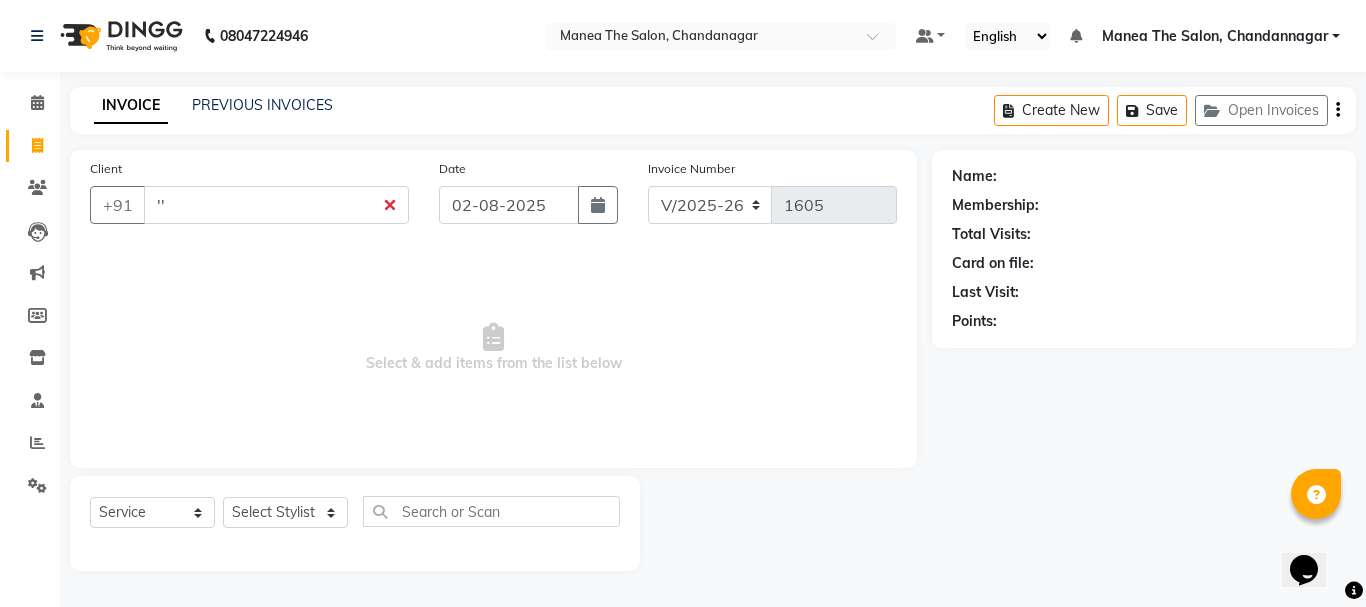 scroll, scrollTop: 0, scrollLeft: 0, axis: both 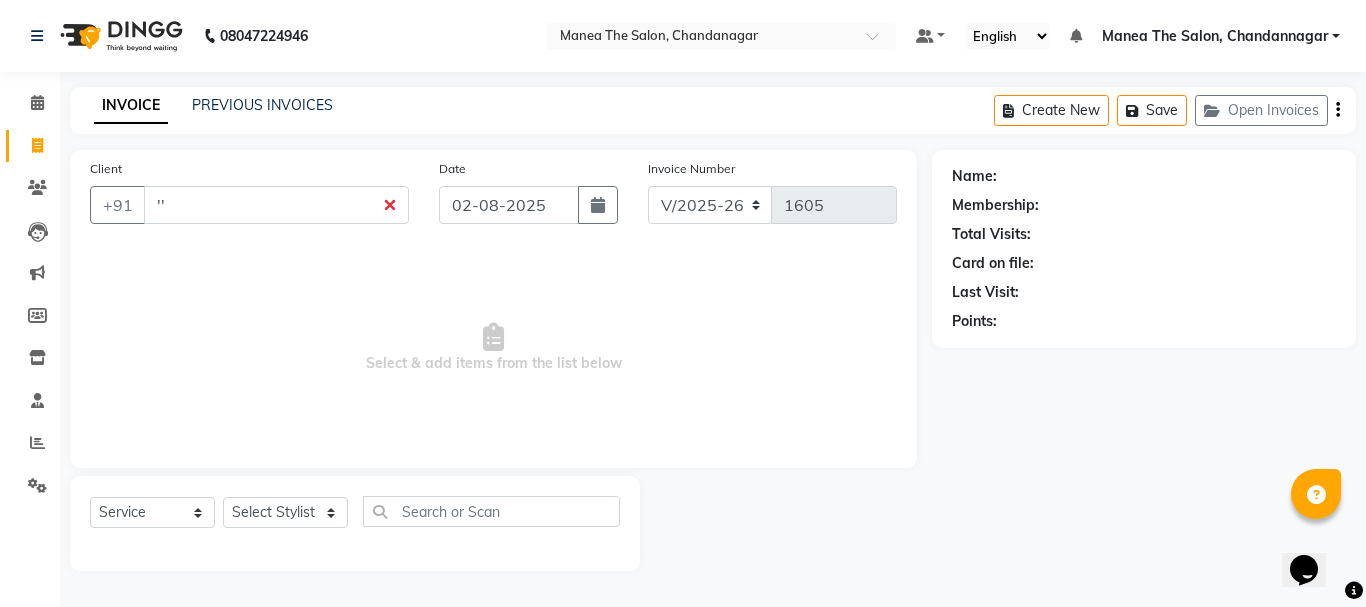 drag, startPoint x: 917, startPoint y: 345, endPoint x: 890, endPoint y: 333, distance: 29.546574 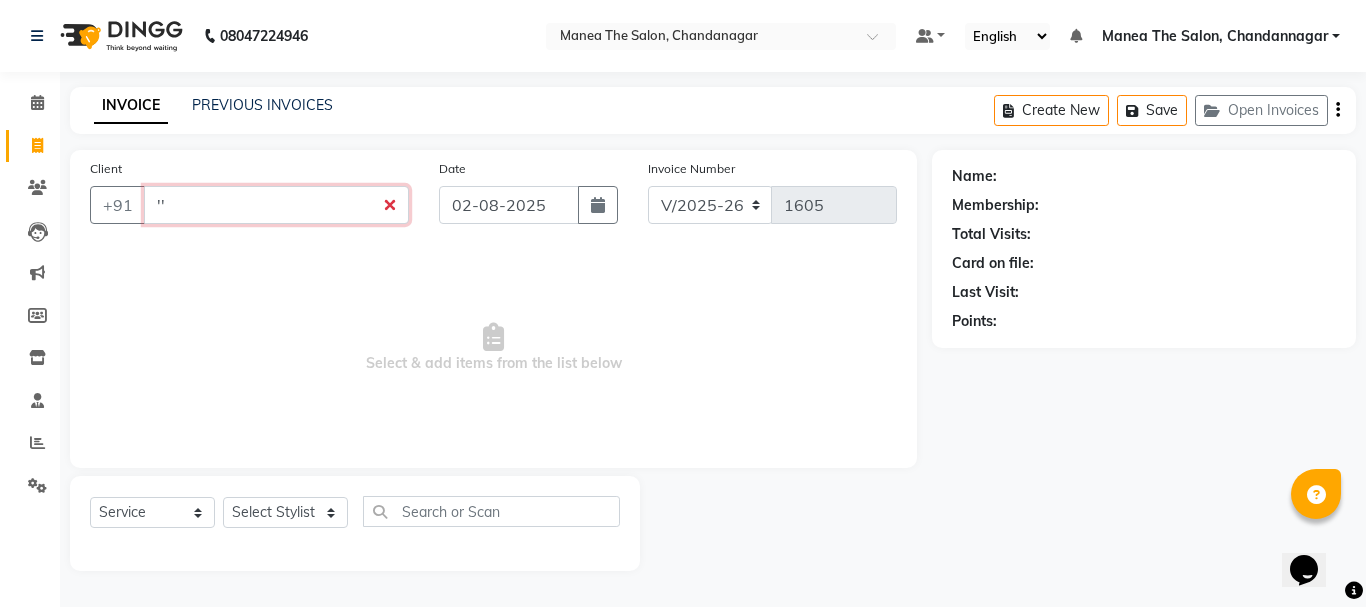 drag, startPoint x: 227, startPoint y: 188, endPoint x: 221, endPoint y: 213, distance: 25.70992 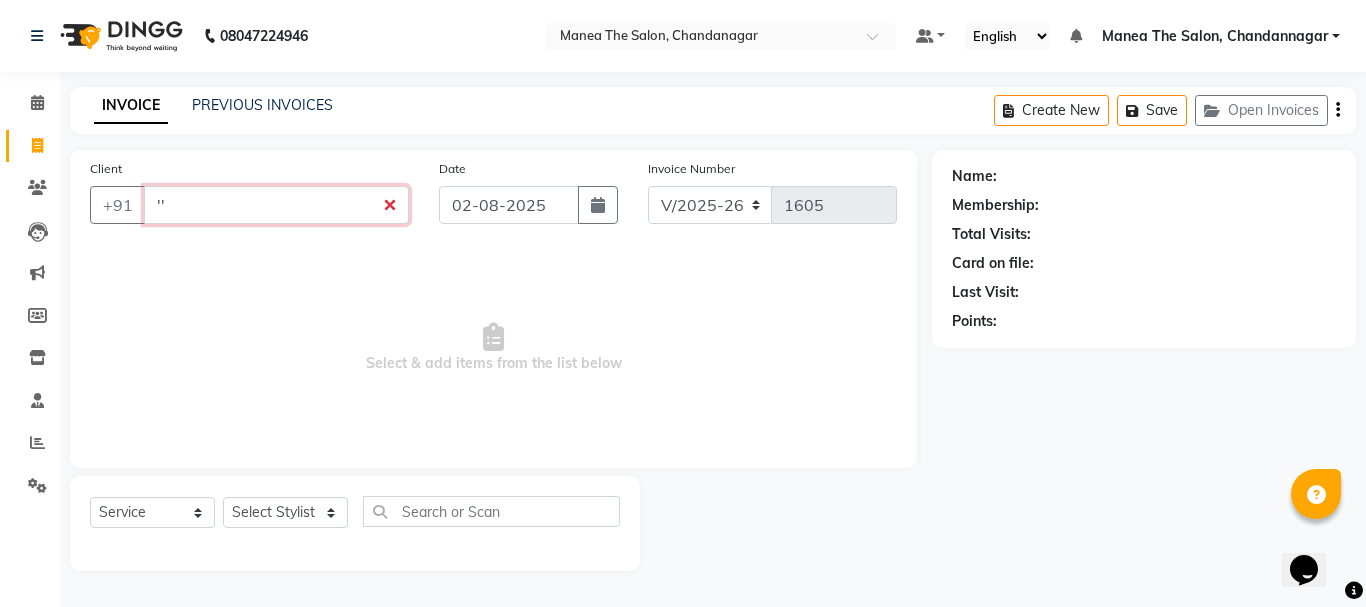 click on "''" at bounding box center [276, 205] 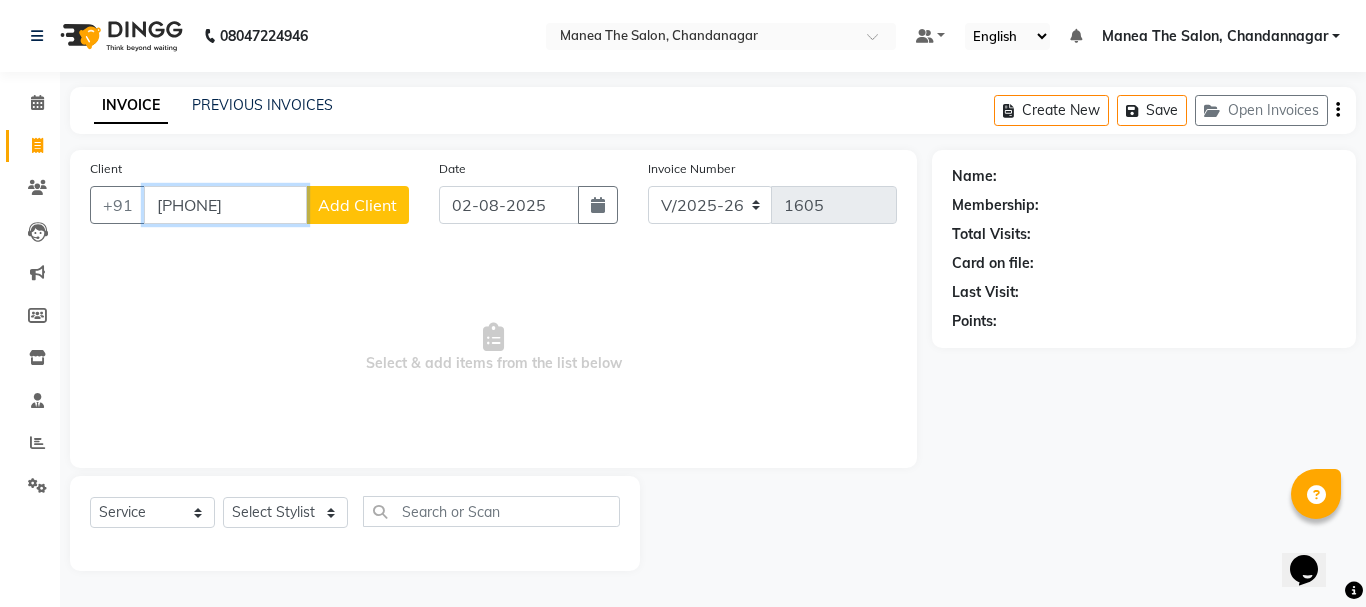 type on "[PHONE]" 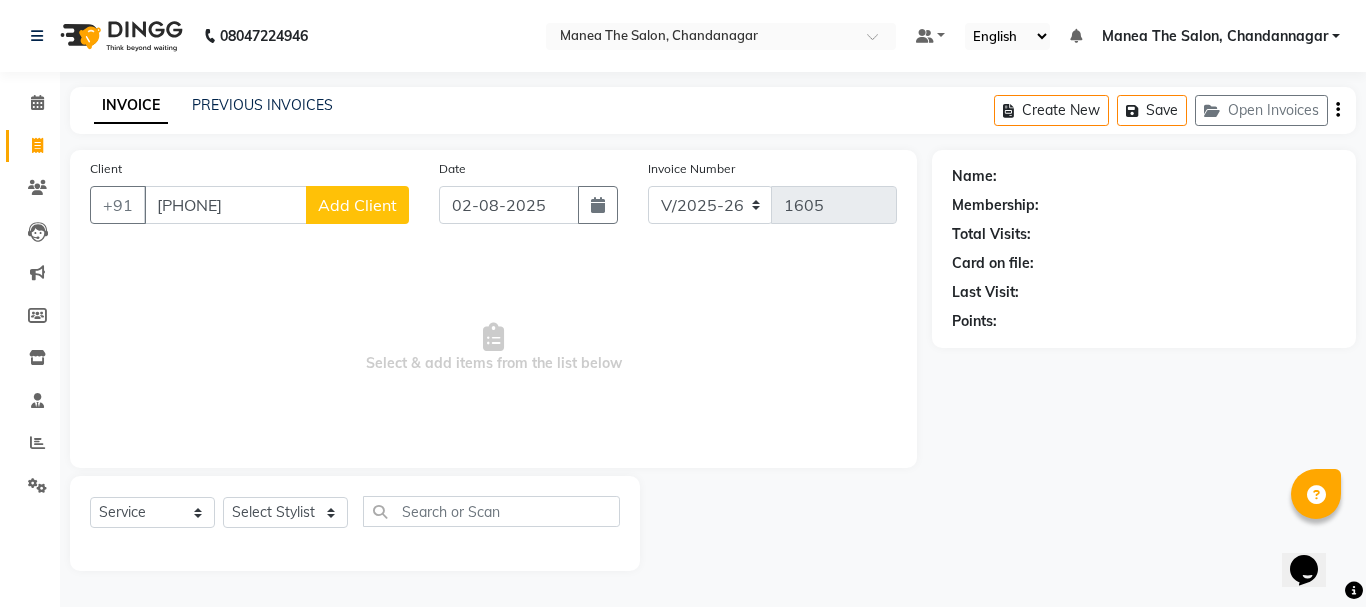 click on "Add Client" 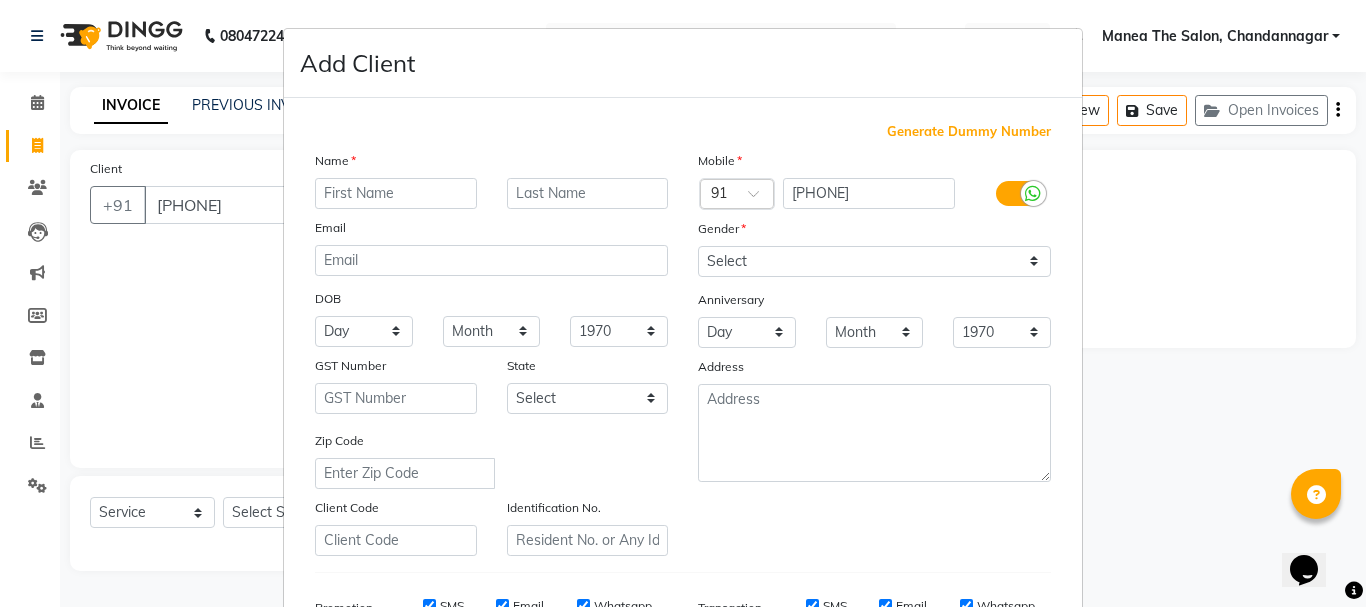 click at bounding box center (396, 193) 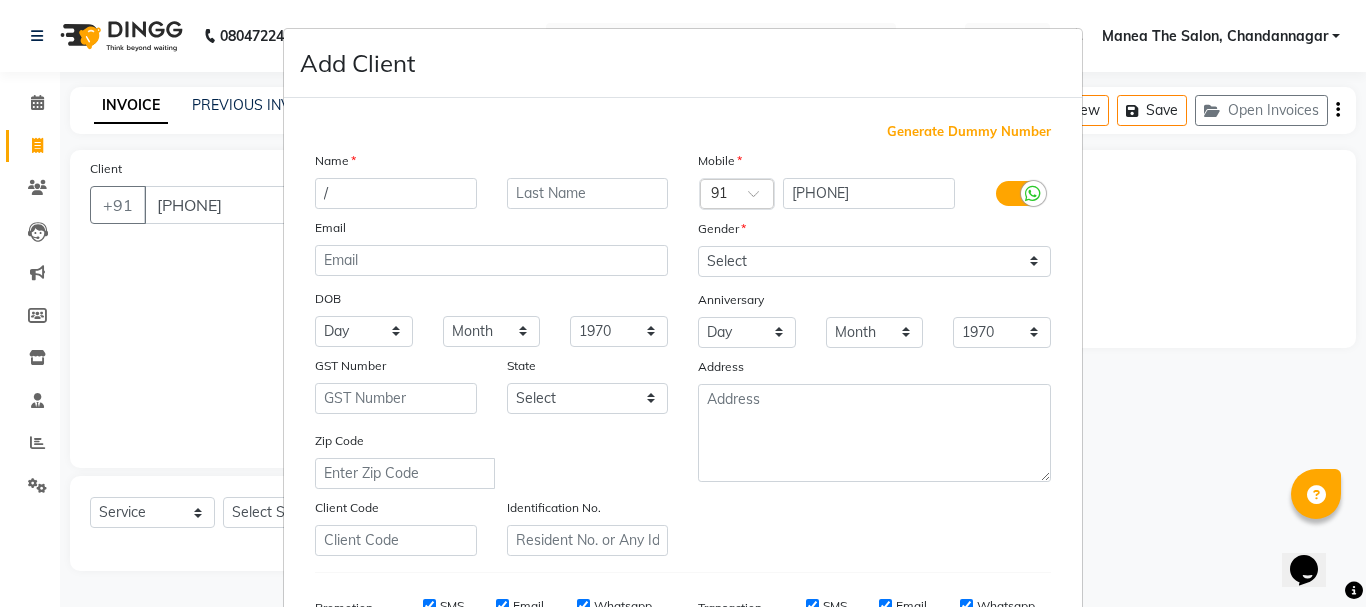type on "/" 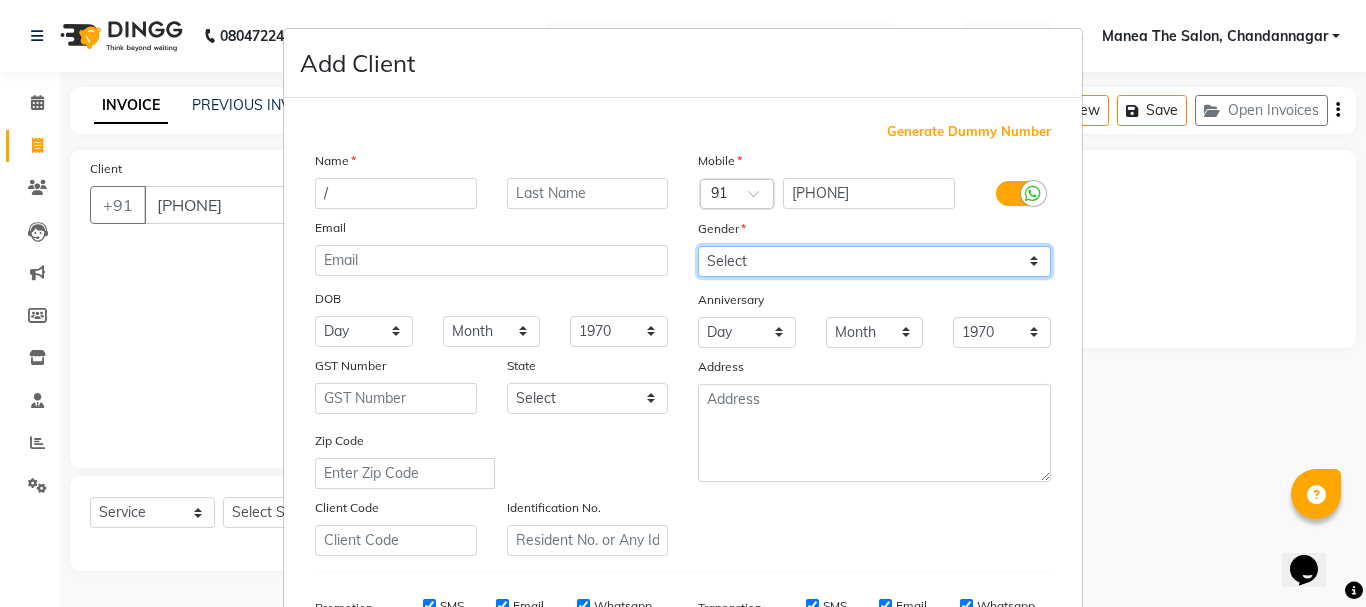 click on "Select Male Female Other Prefer Not To Say" at bounding box center [874, 261] 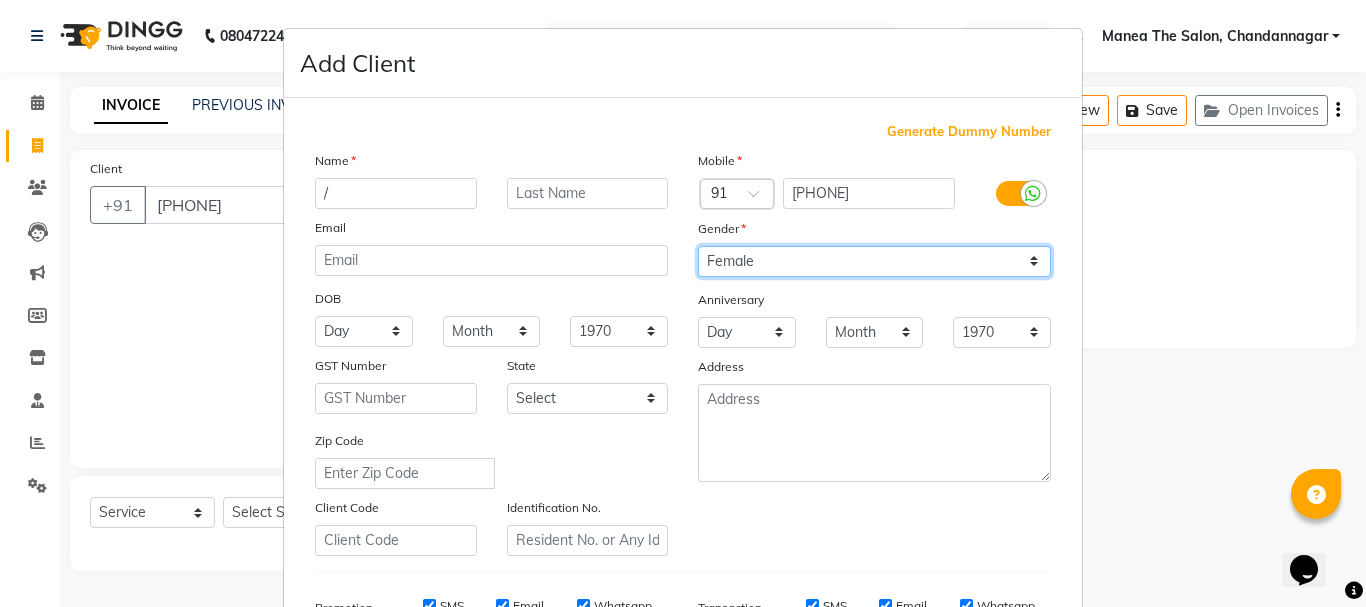 click on "Select Male Female Other Prefer Not To Say" at bounding box center (874, 261) 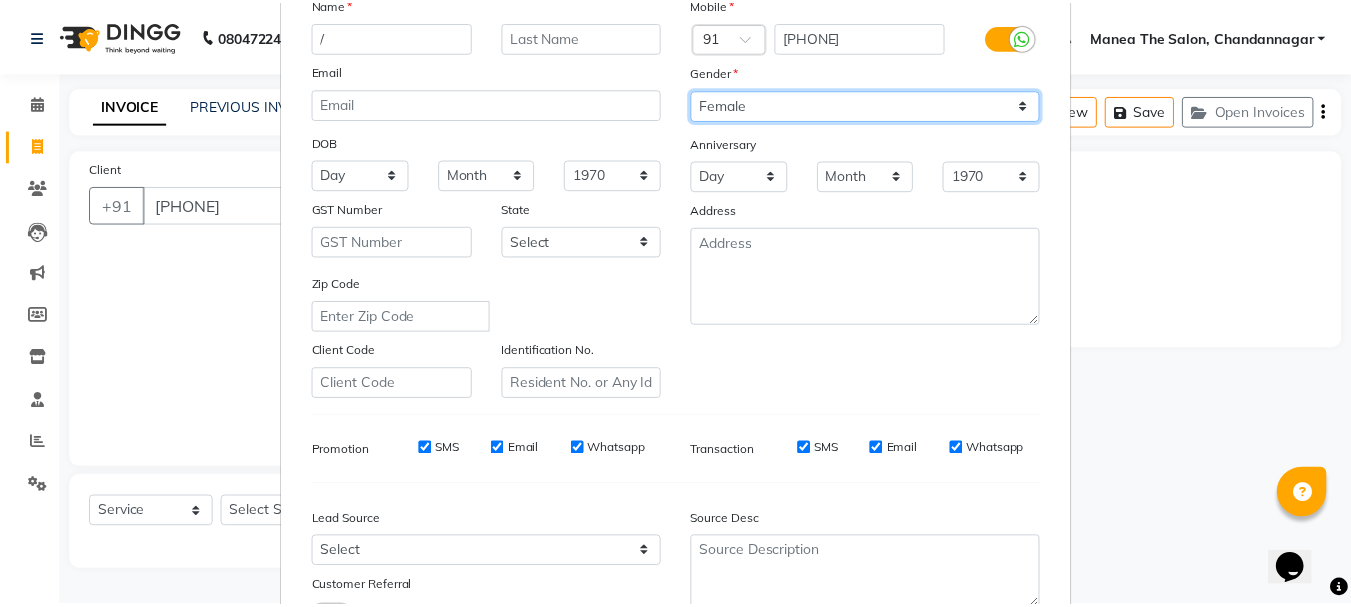 scroll, scrollTop: 316, scrollLeft: 0, axis: vertical 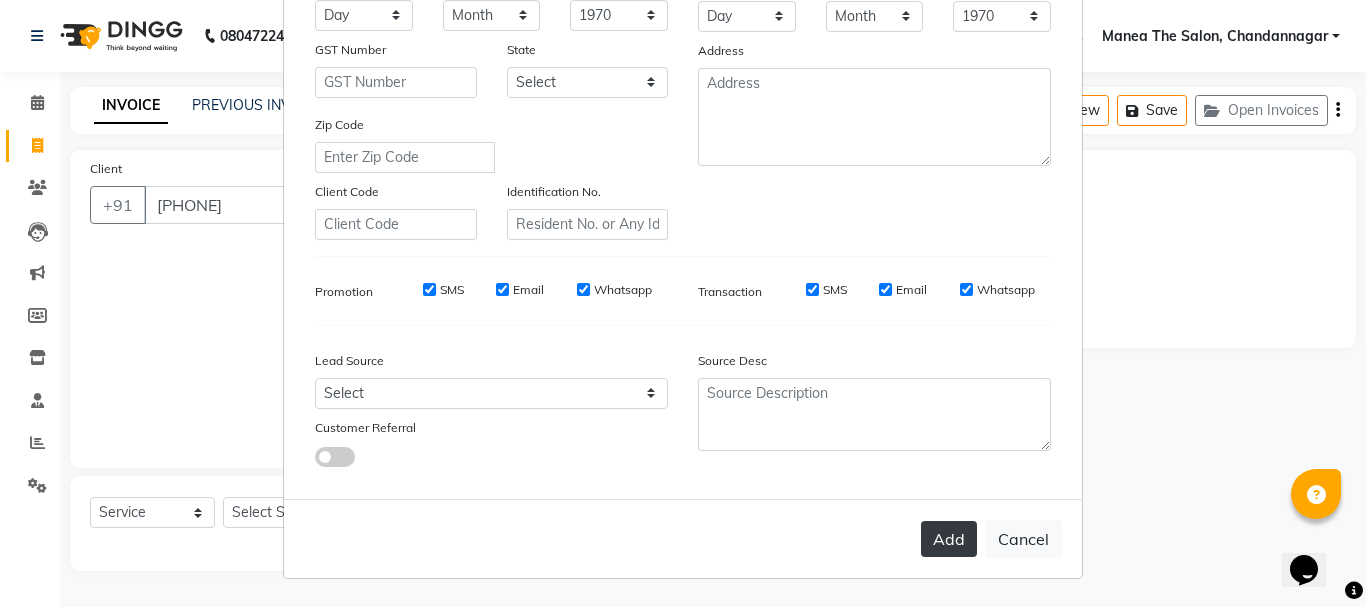 click on "Add" at bounding box center (949, 539) 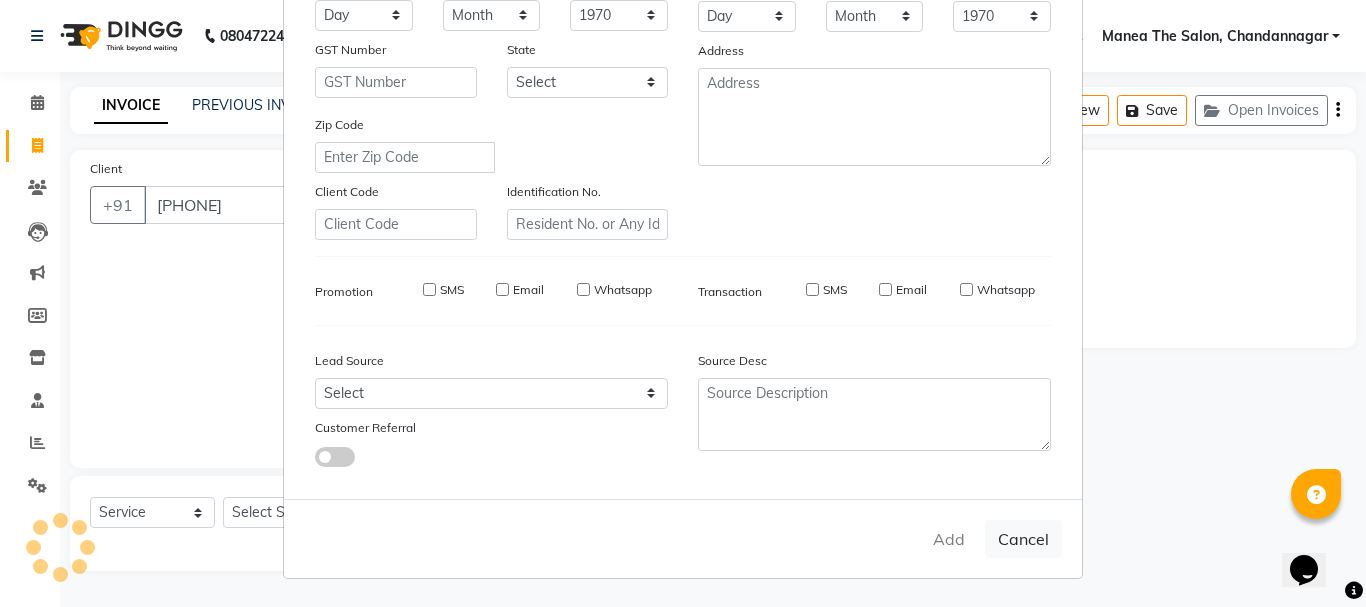 type 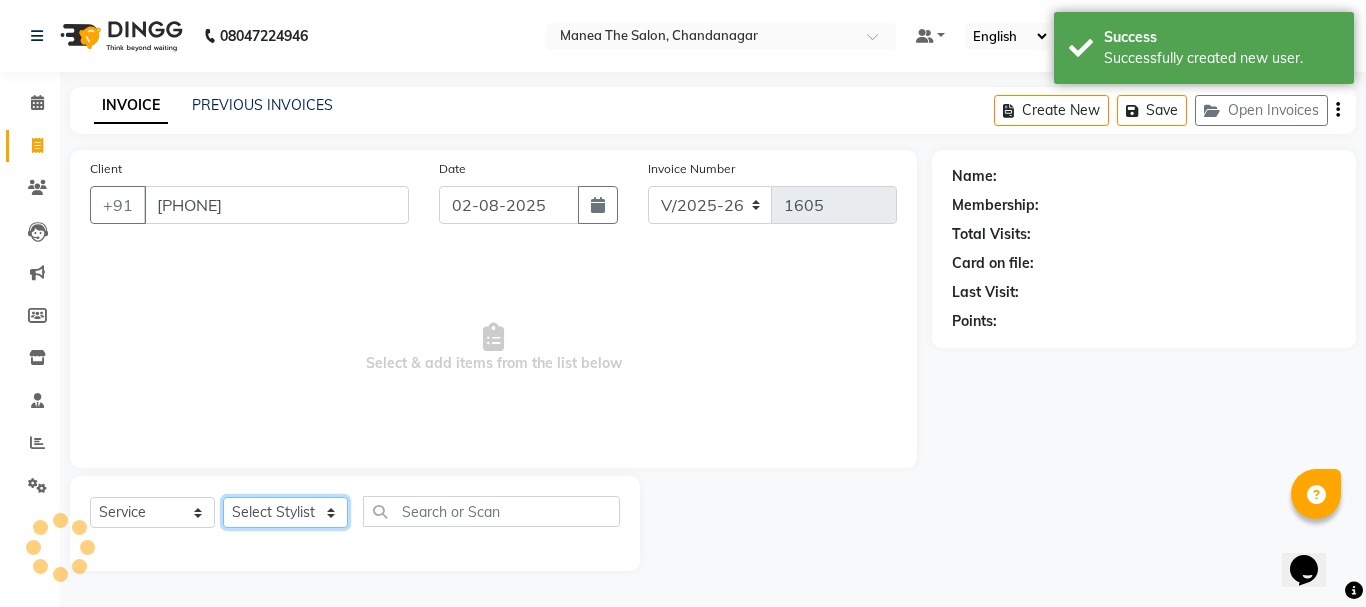 click on "Select Stylist [FIRST] [LAST] [FIRST] [FIRST] [FIRST] [FIRST] [FIRST]" 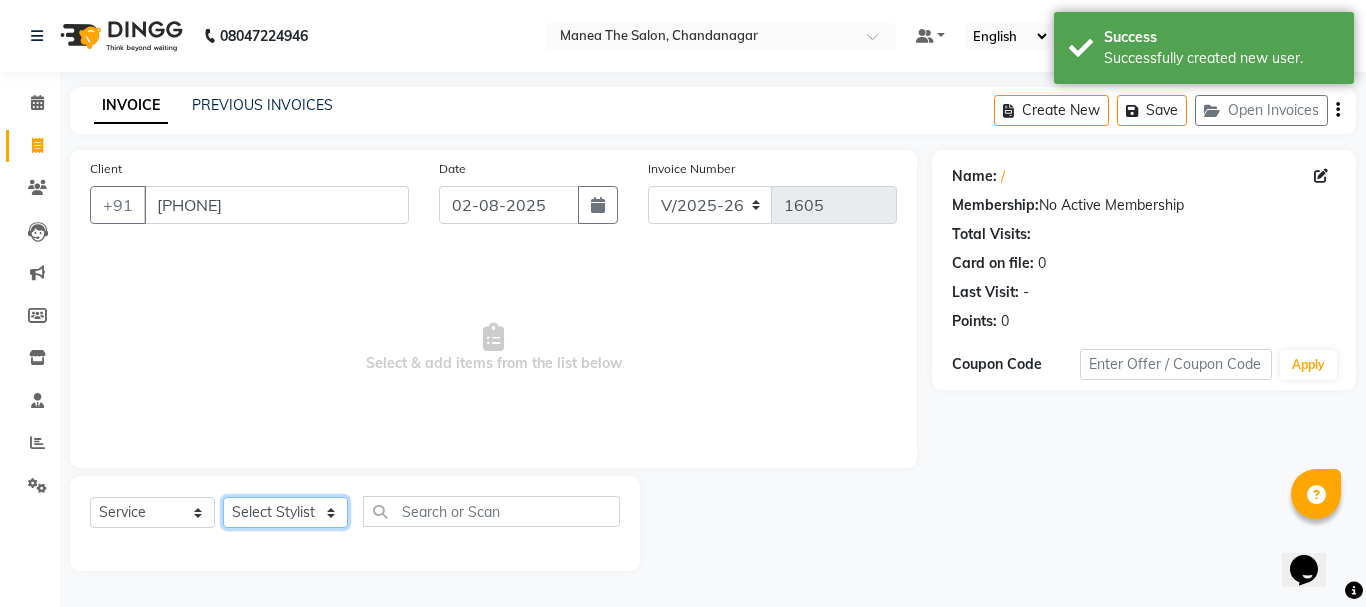 select on "63576" 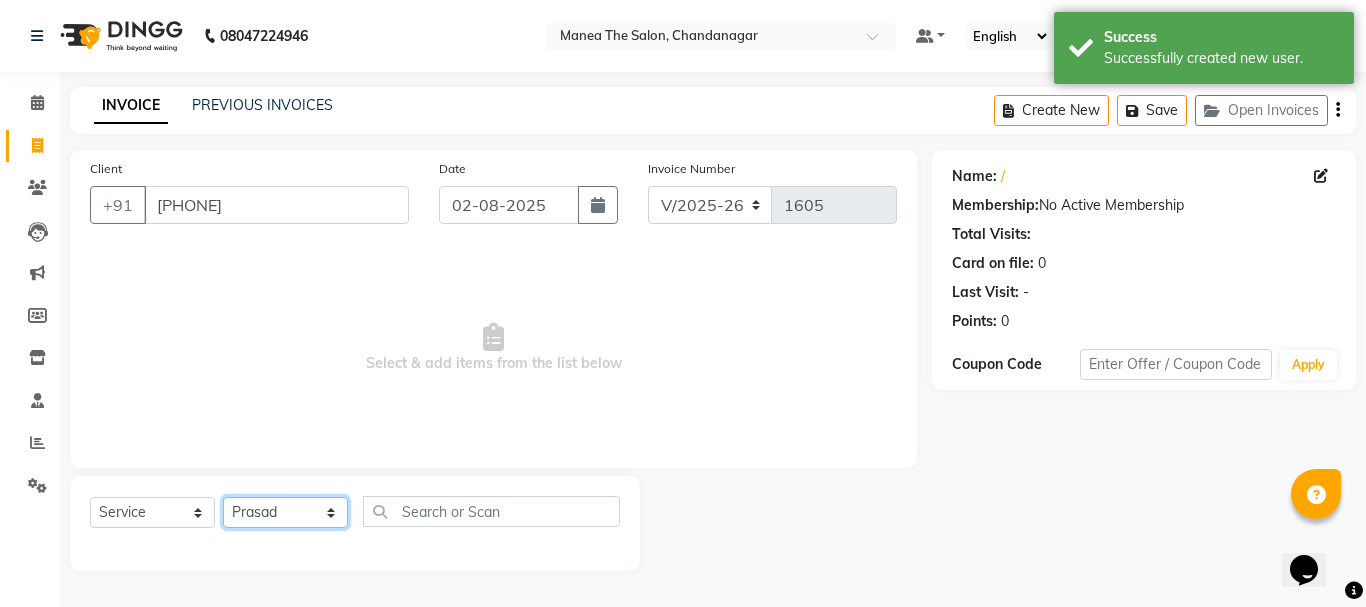 click on "Select Stylist [FIRST] [LAST] [FIRST] [FIRST] [FIRST] [FIRST] [FIRST]" 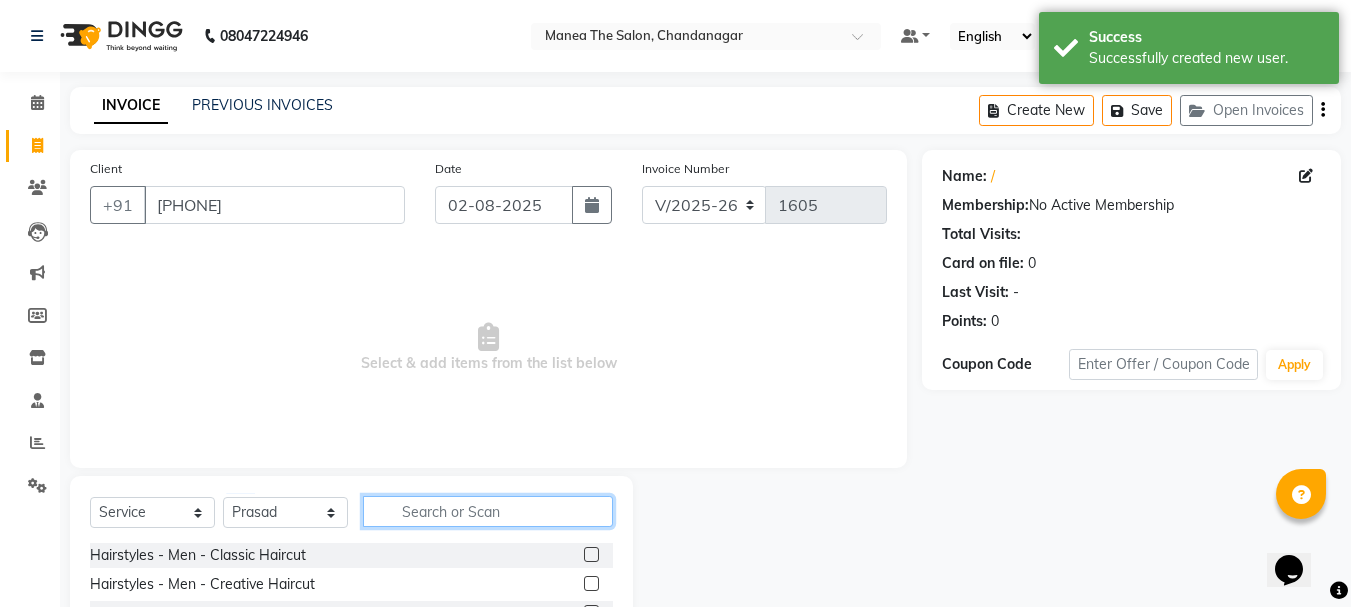 click 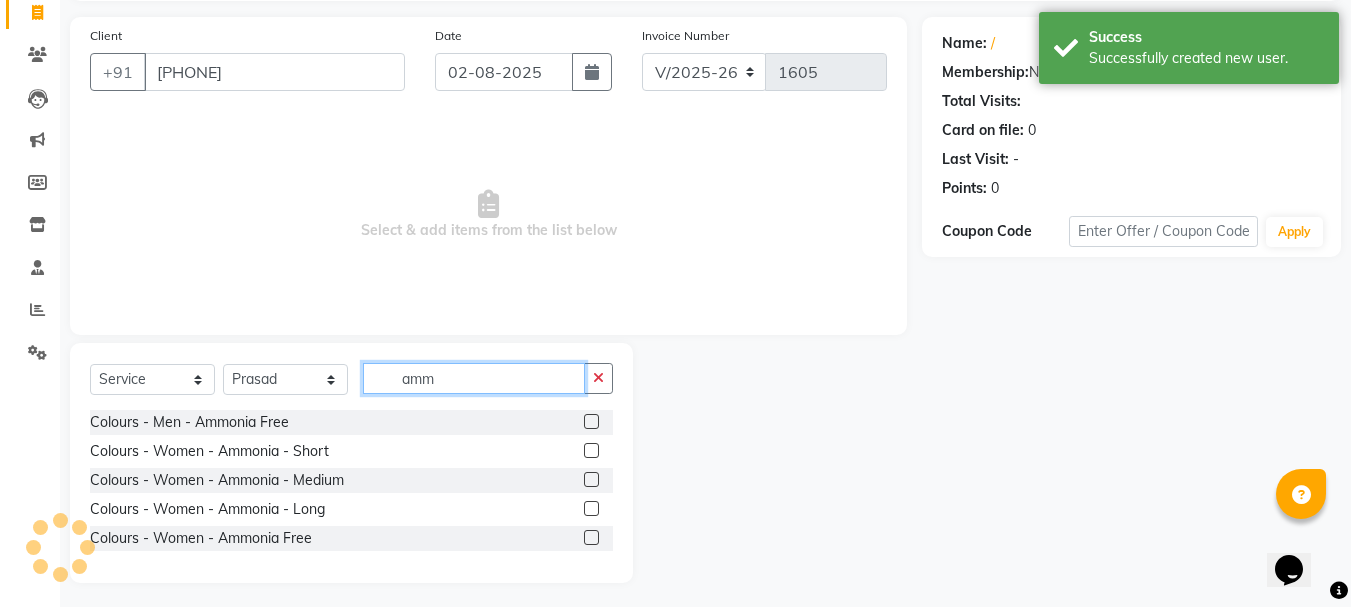 scroll, scrollTop: 139, scrollLeft: 0, axis: vertical 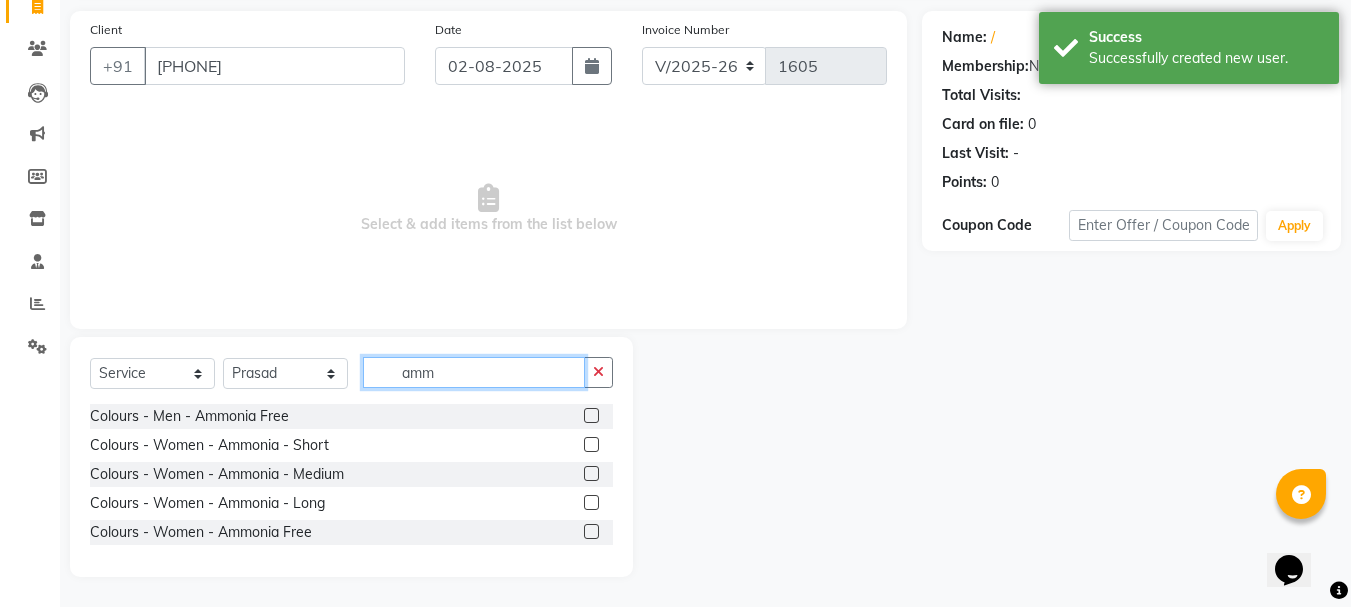 type on "amm" 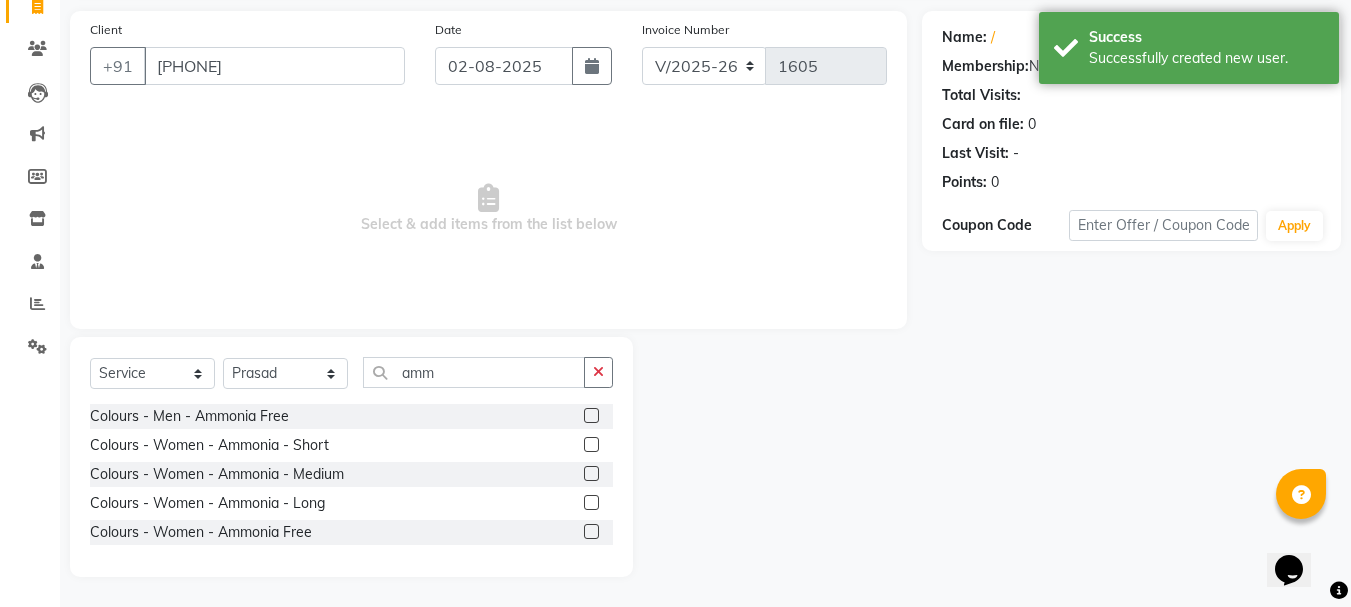 click 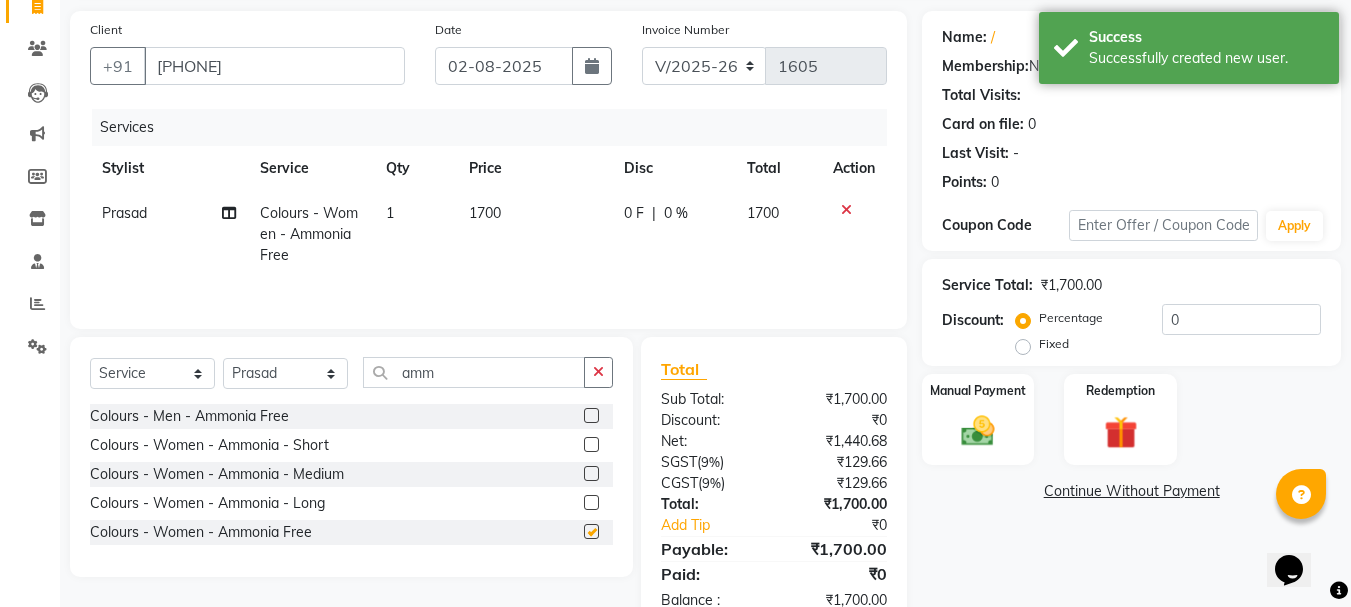 checkbox on "false" 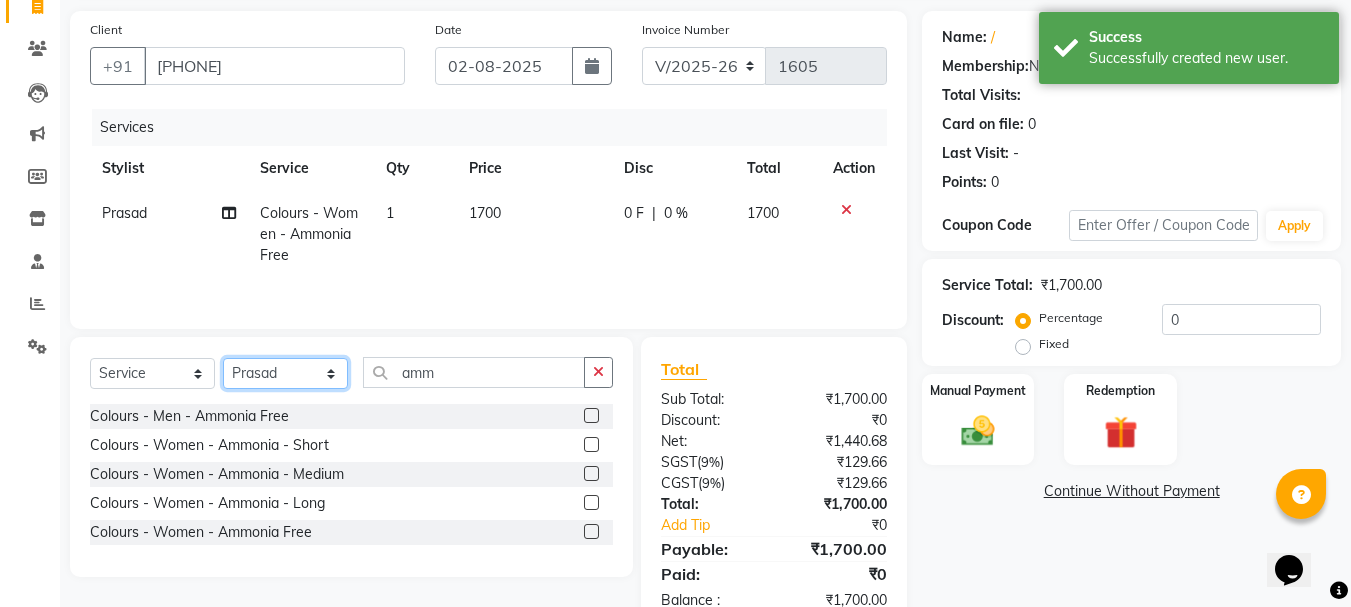 click on "Select Stylist [FIRST] [LAST] [FIRST] [FIRST] [FIRST] [FIRST] [FIRST]" 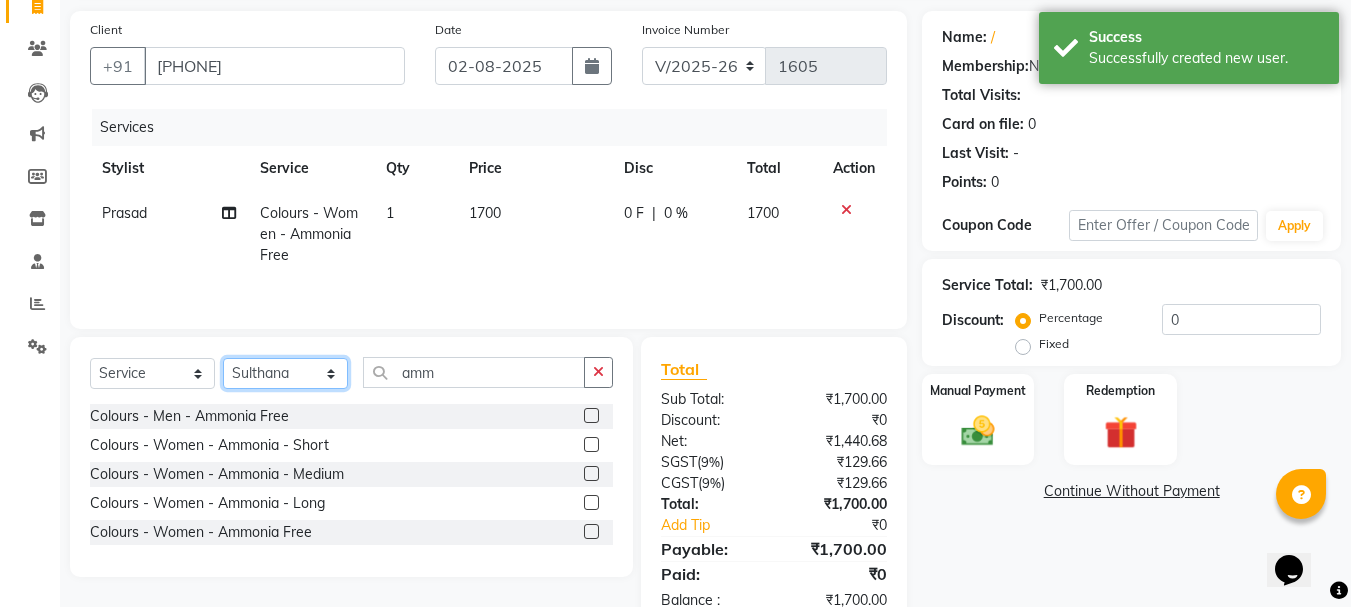 click on "Select Stylist [FIRST] [LAST] [FIRST] [FIRST] [FIRST] [FIRST] [FIRST]" 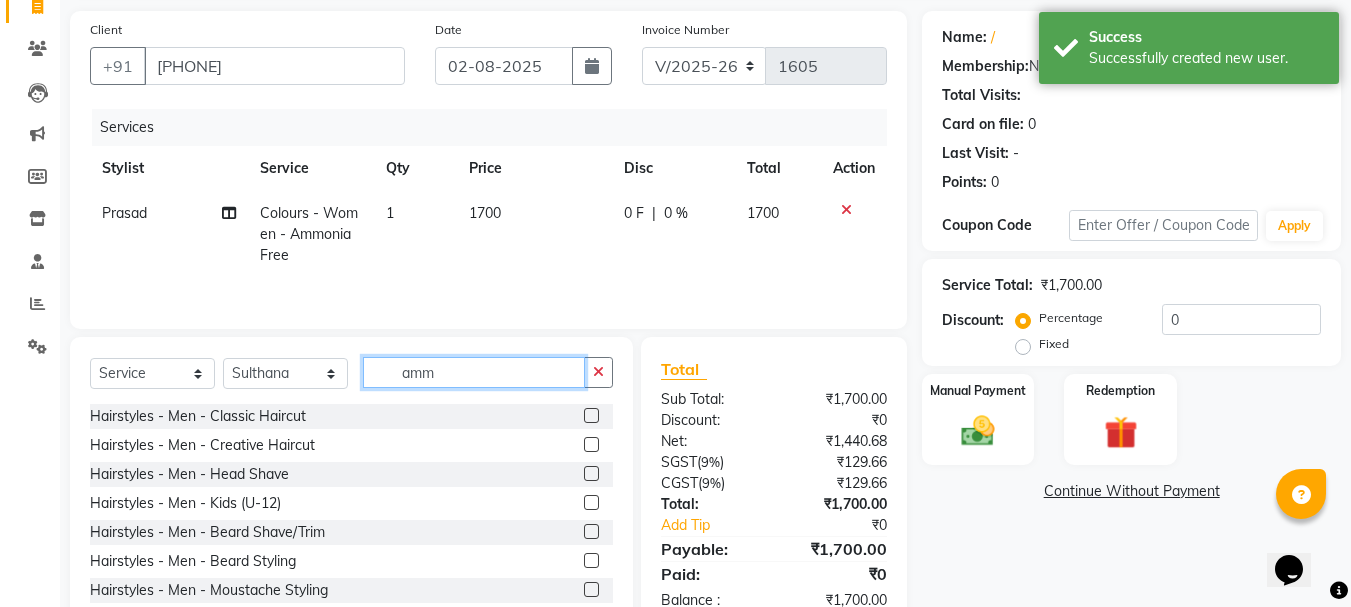 click on "amm" 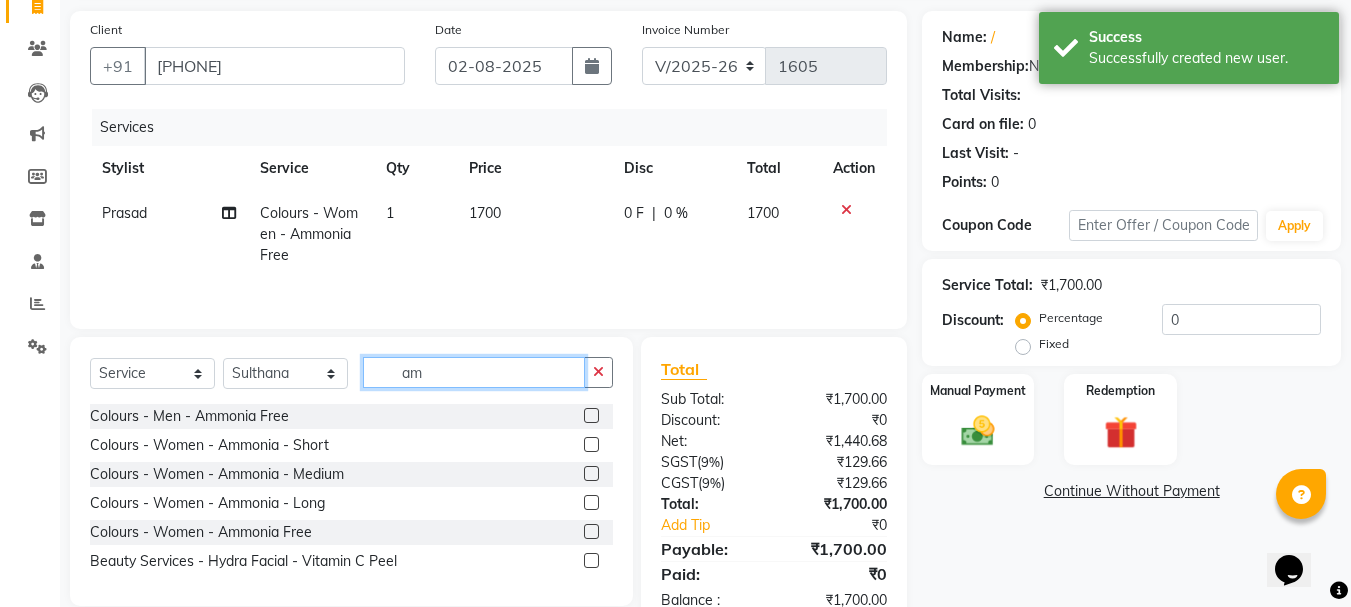 type on "a" 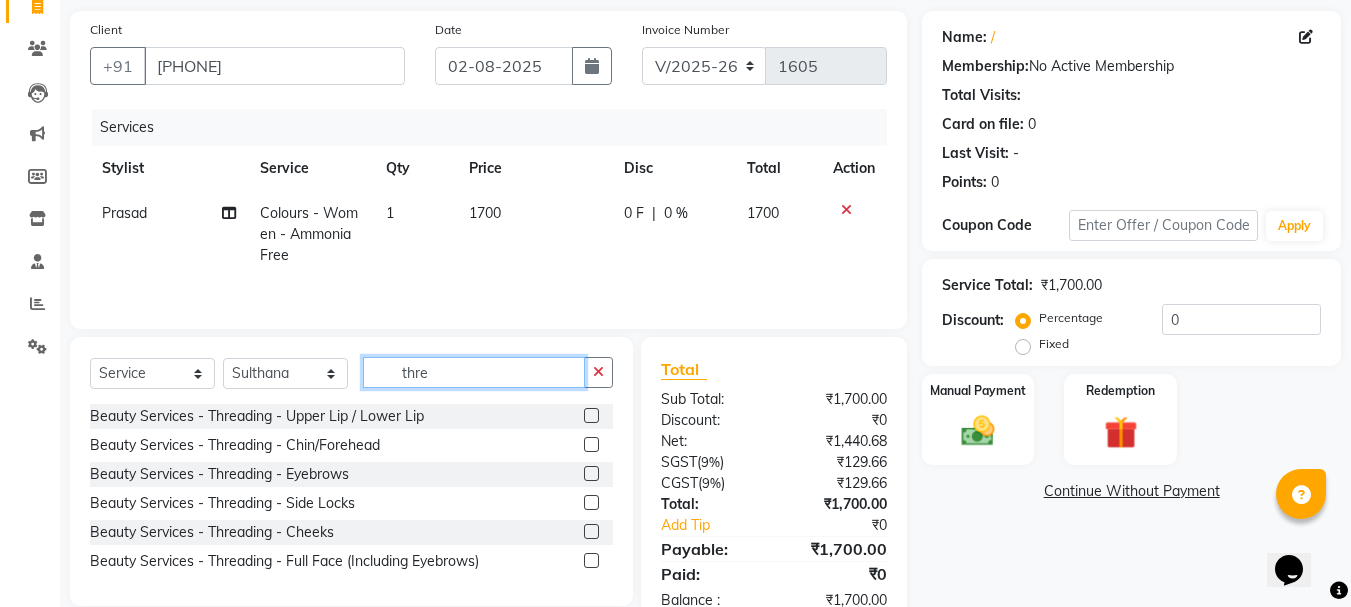 type on "thre" 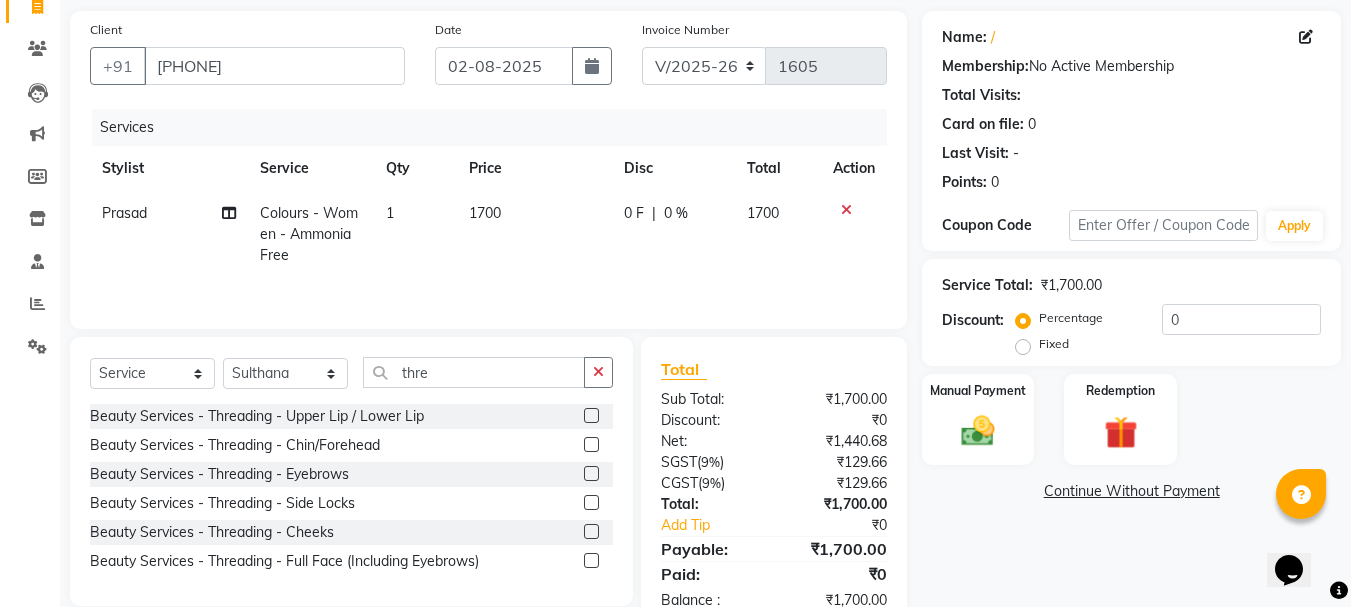 click 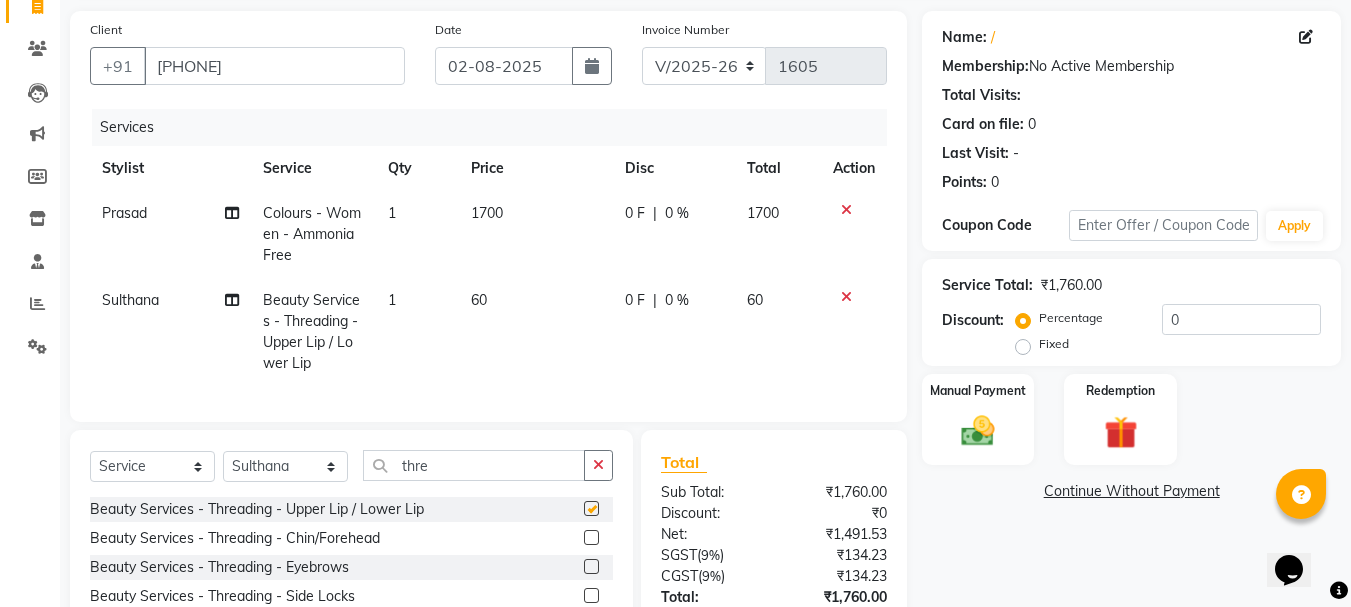 checkbox on "false" 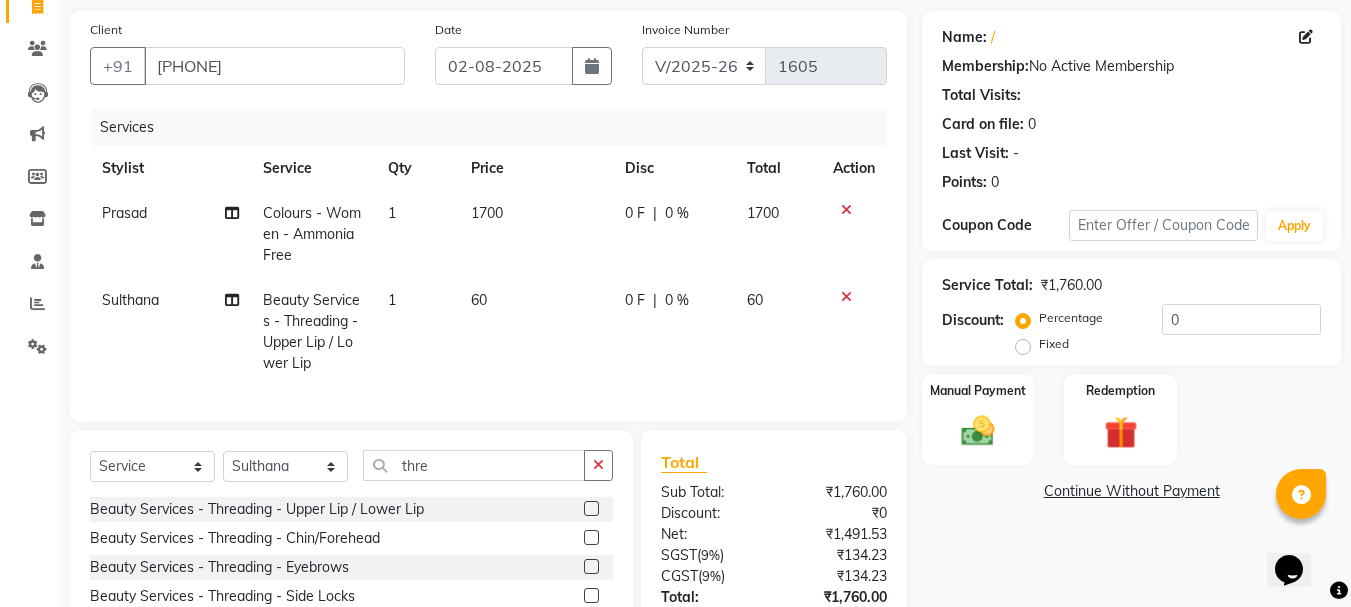 click 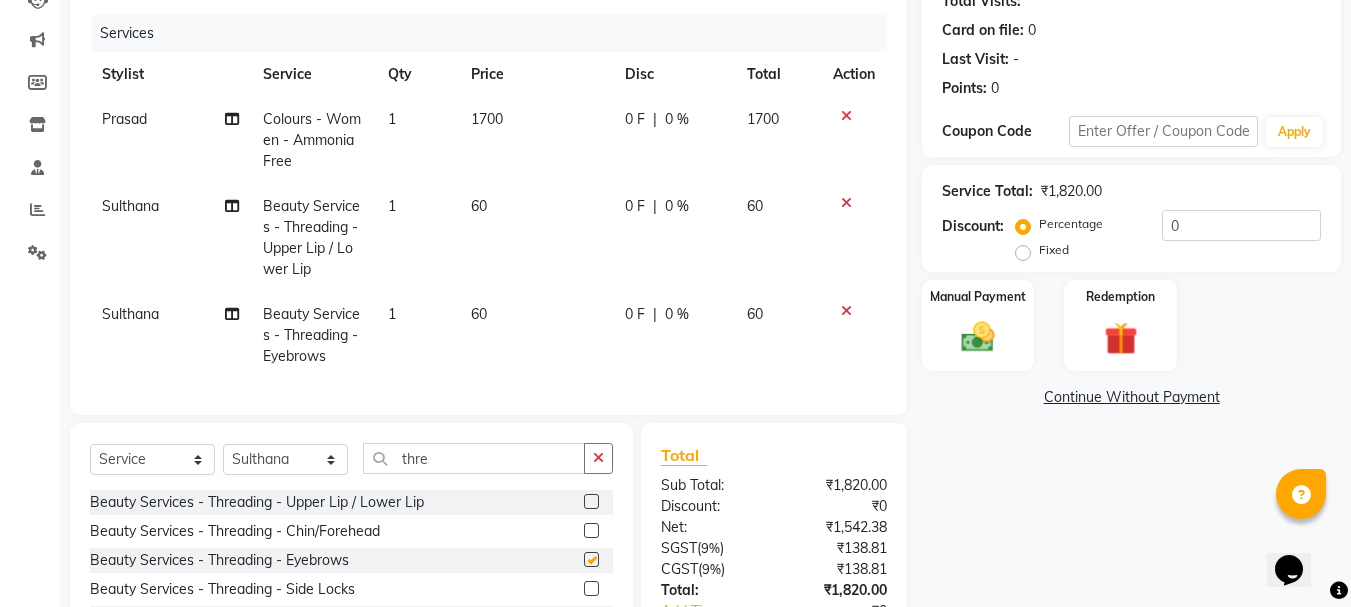 checkbox on "false" 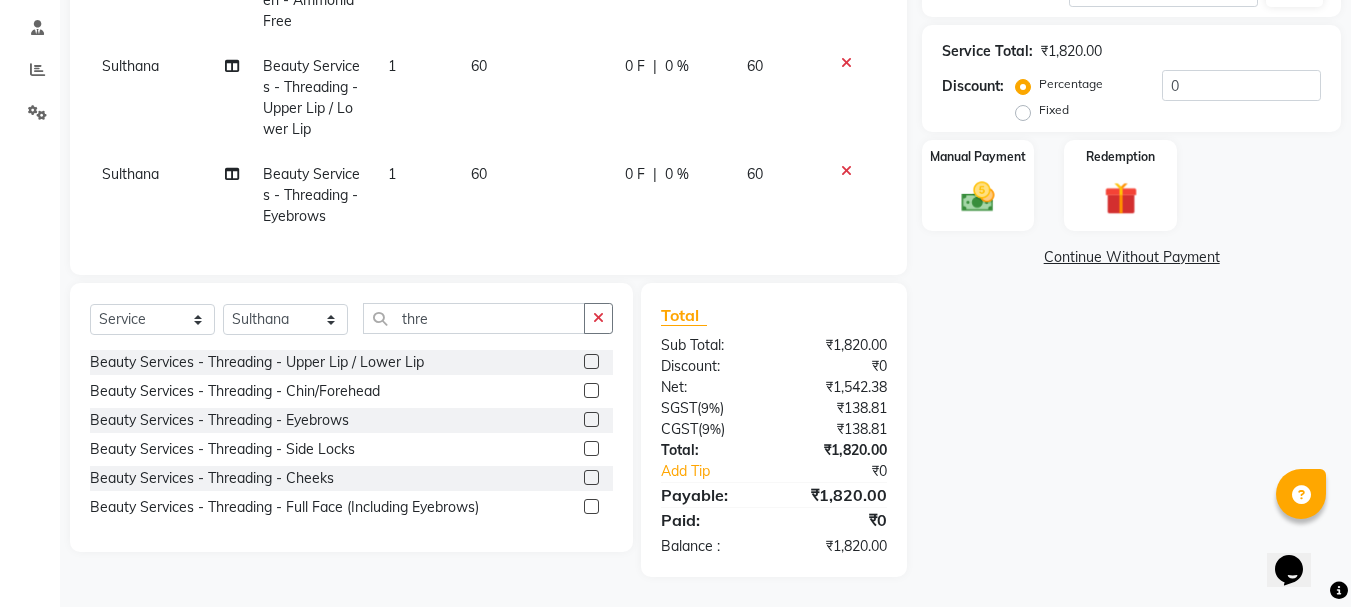 scroll, scrollTop: 388, scrollLeft: 0, axis: vertical 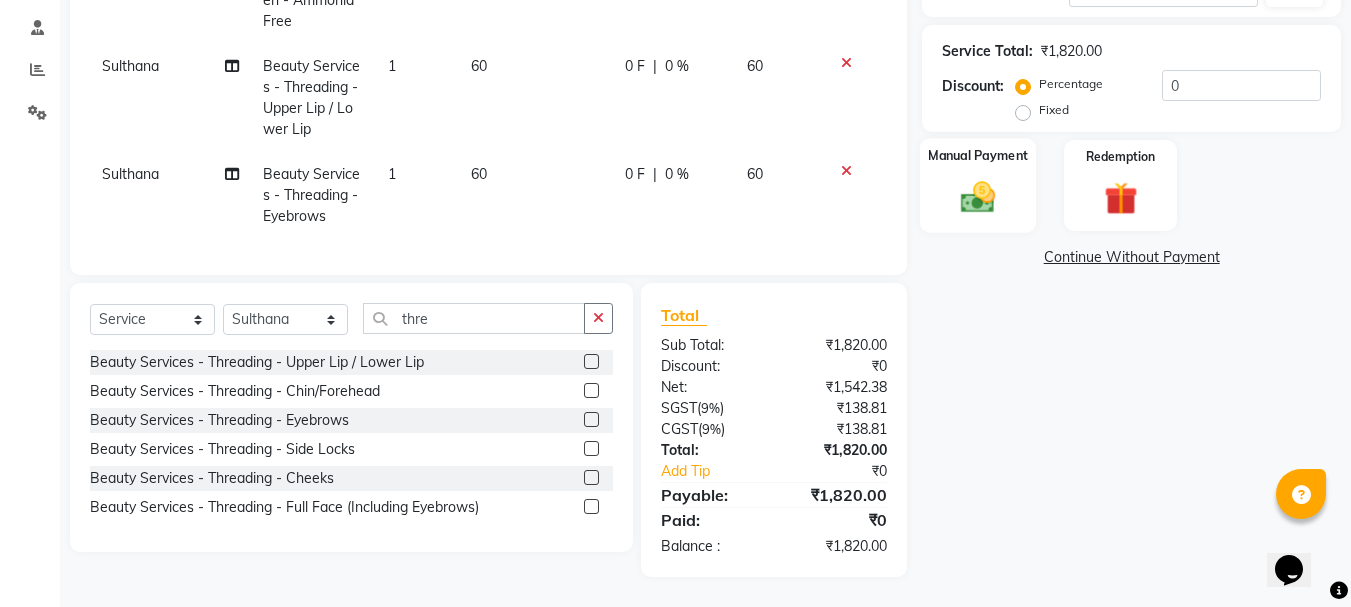 click 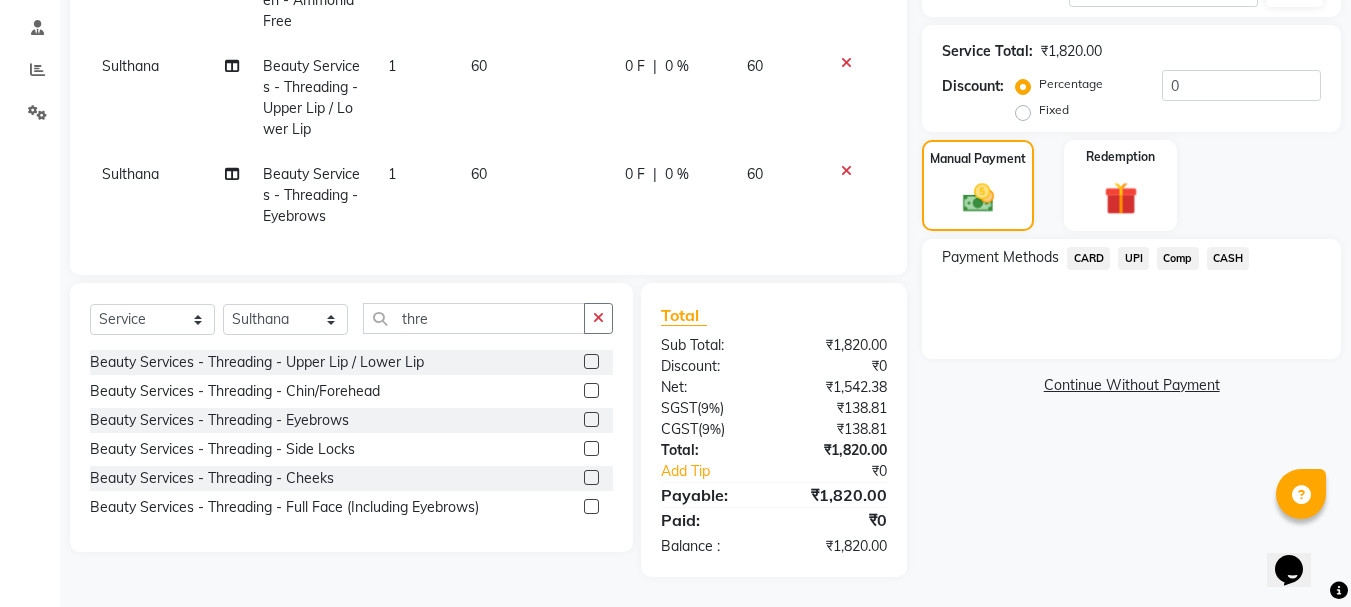 click on "UPI" 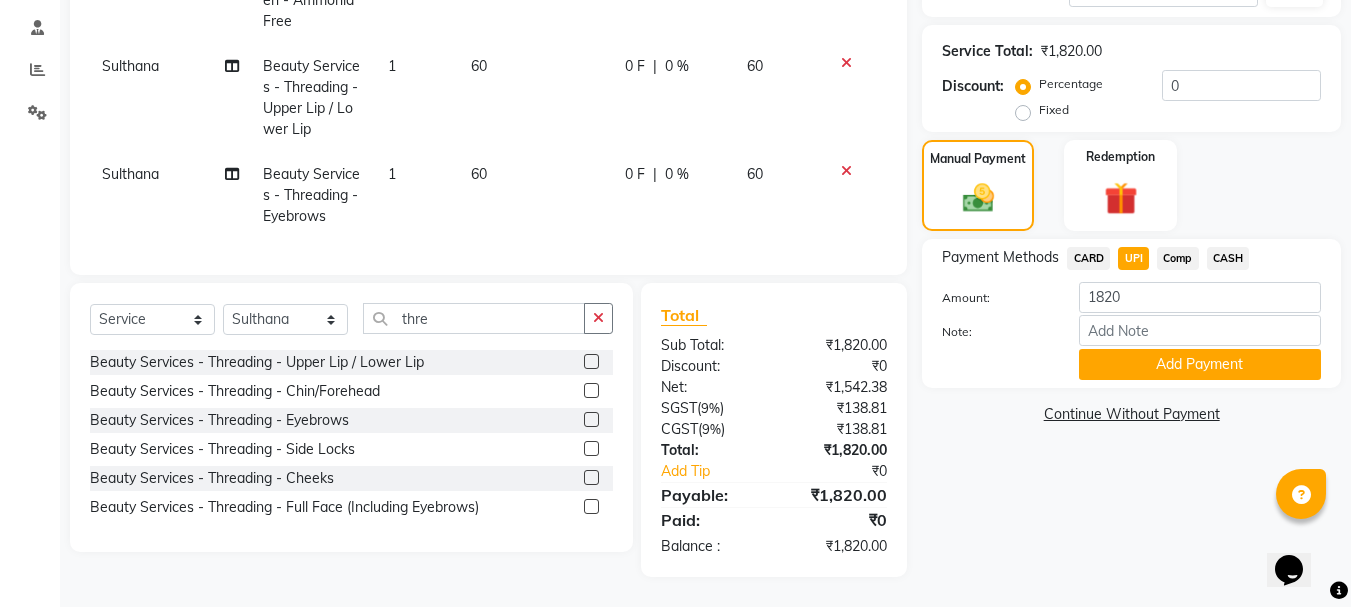 click on "Add Payment" 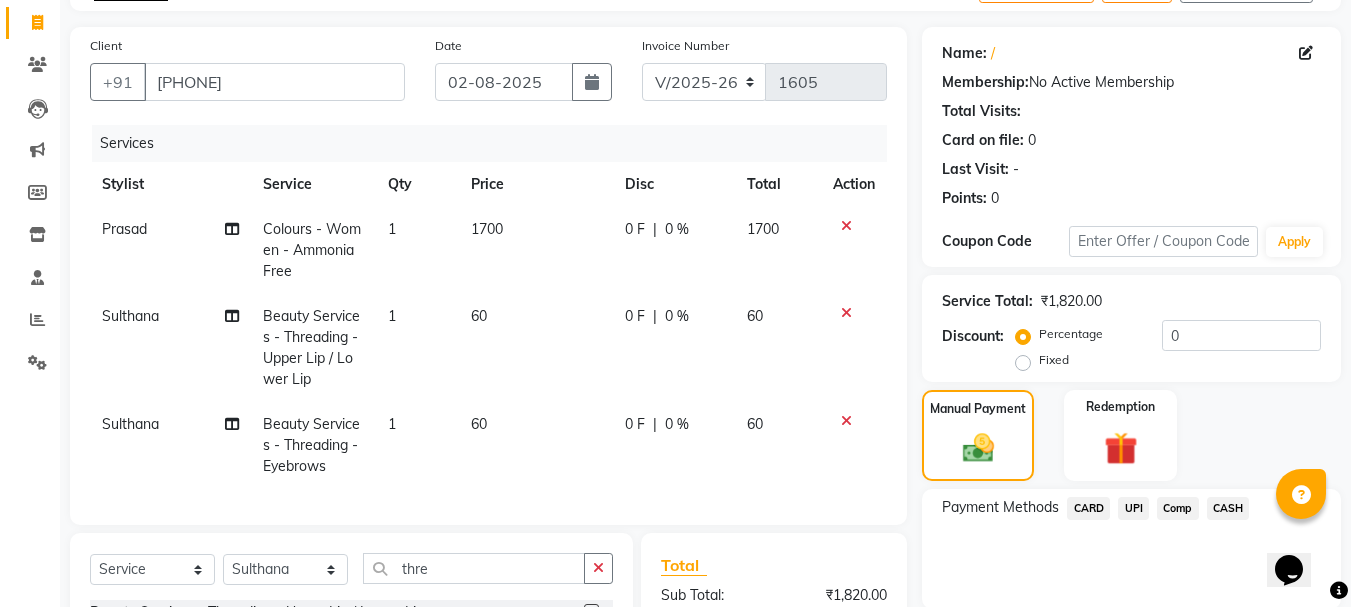 scroll, scrollTop: 0, scrollLeft: 0, axis: both 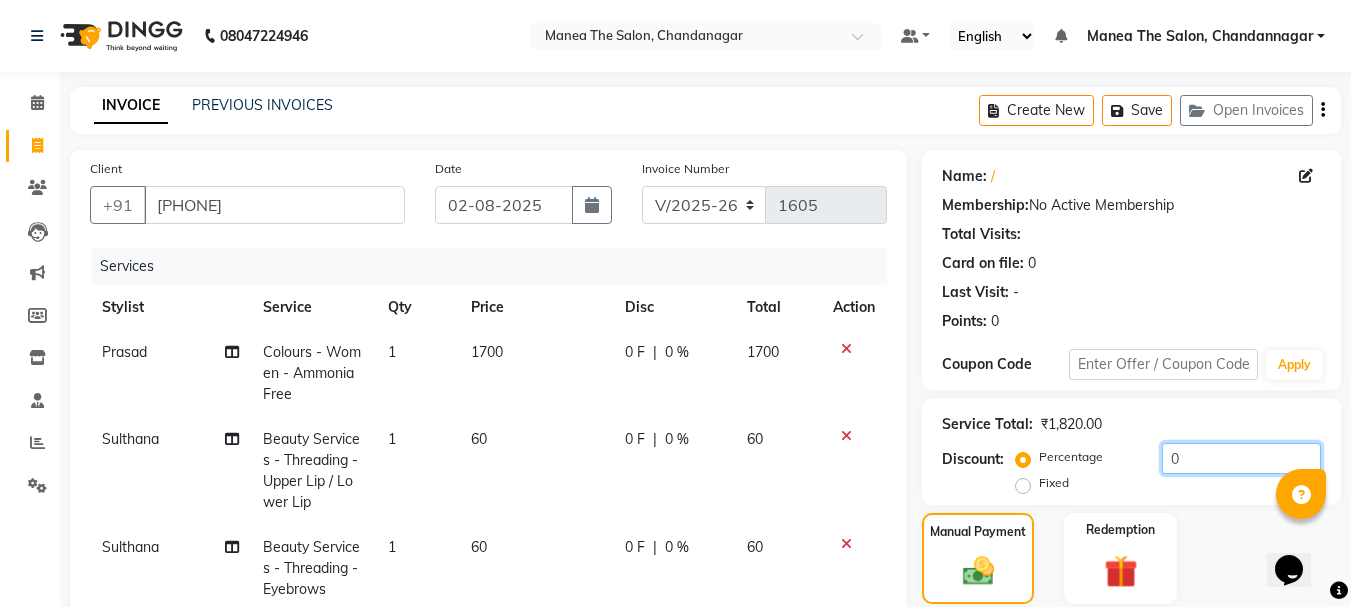 click on "0" 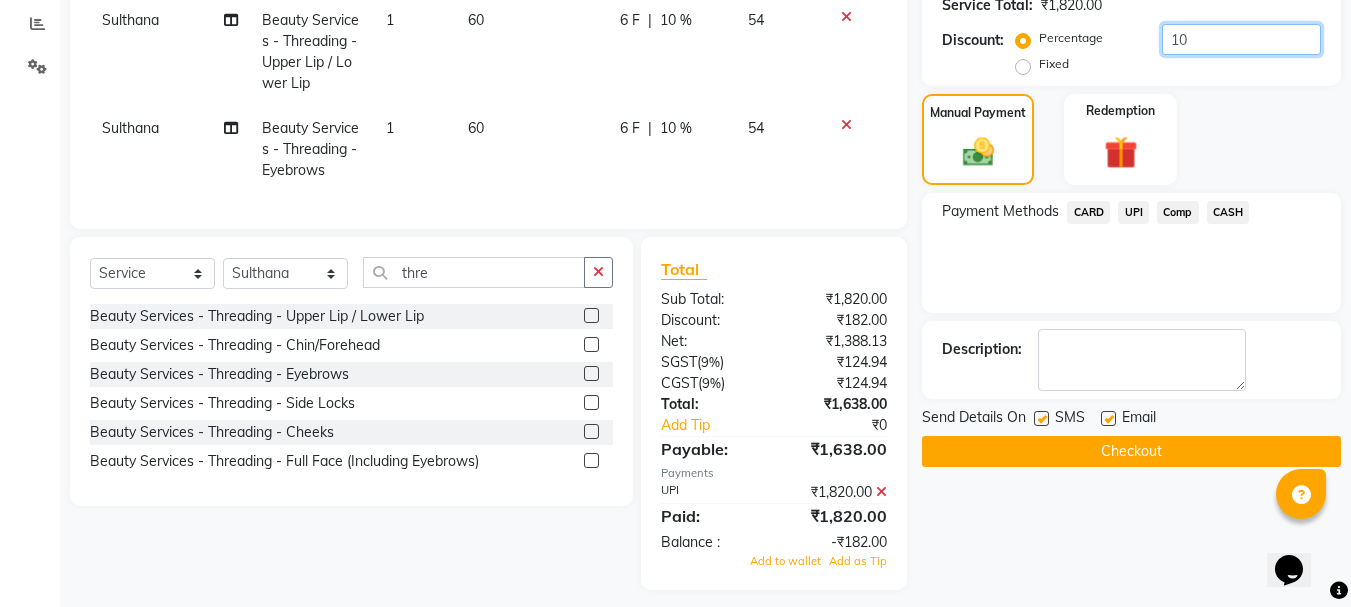 scroll, scrollTop: 447, scrollLeft: 0, axis: vertical 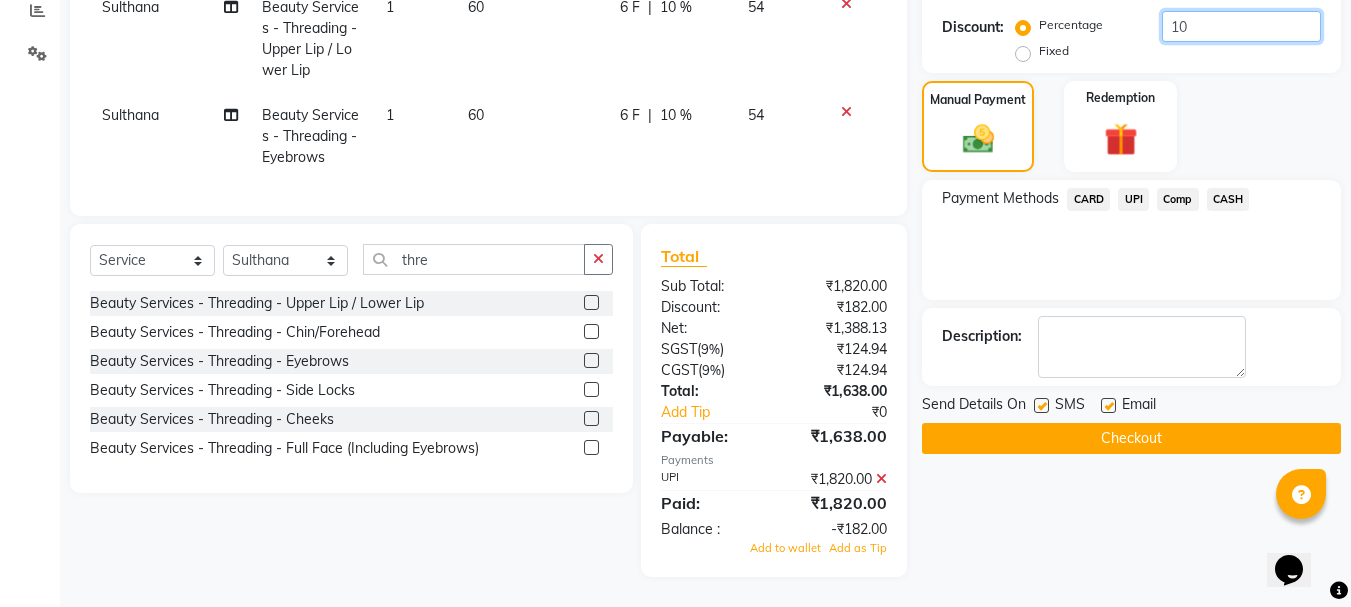 type on "10" 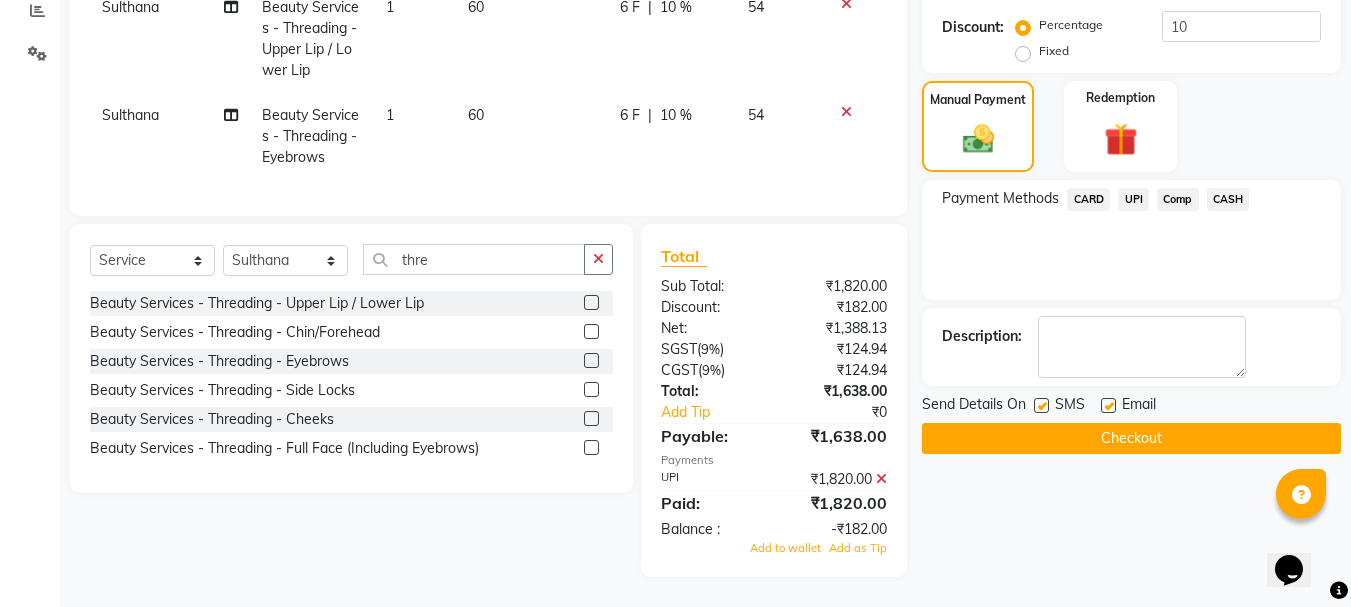 click 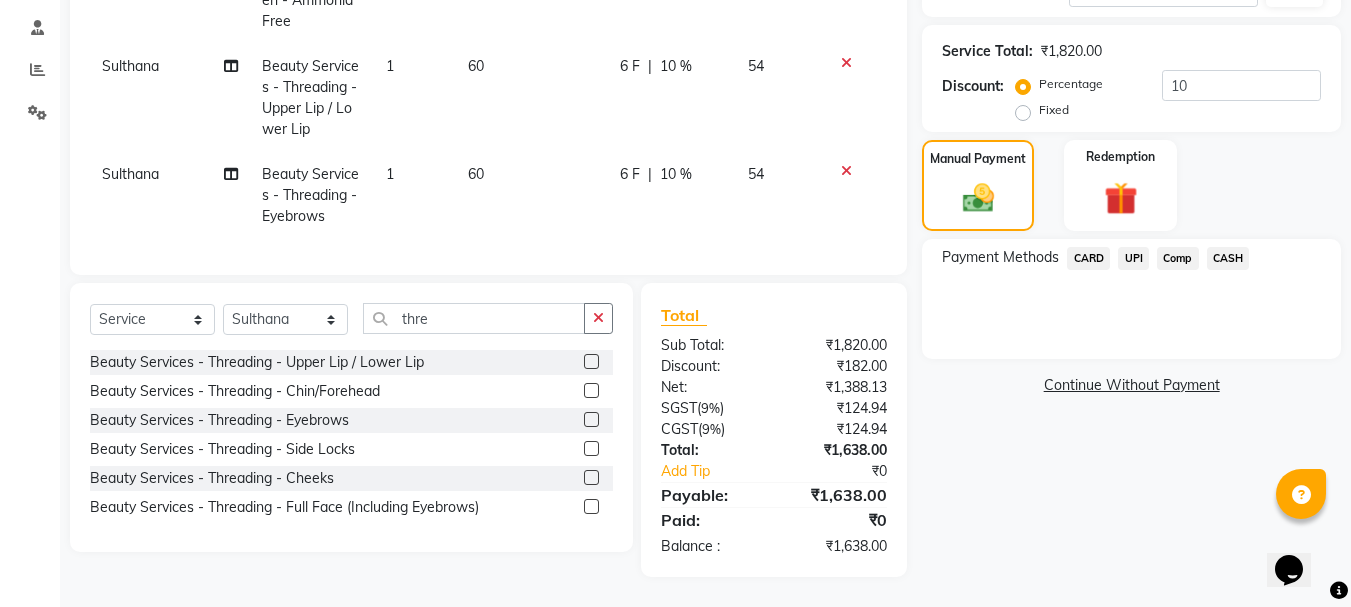 click on "UPI" 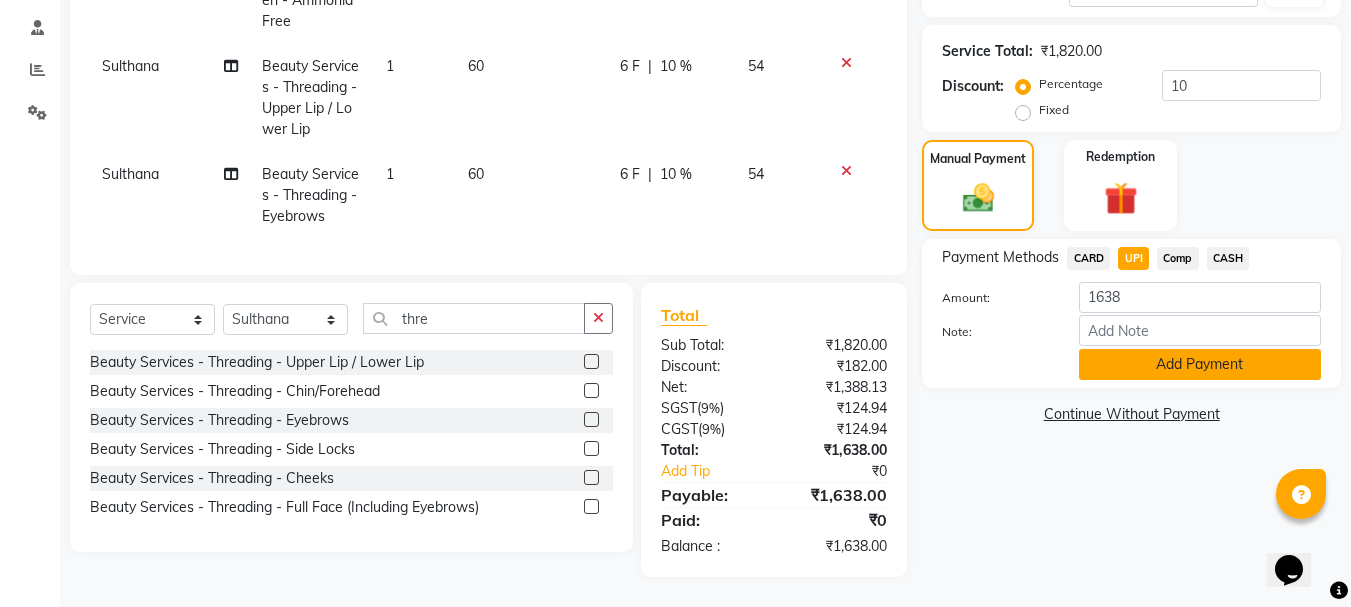 click on "Add Payment" 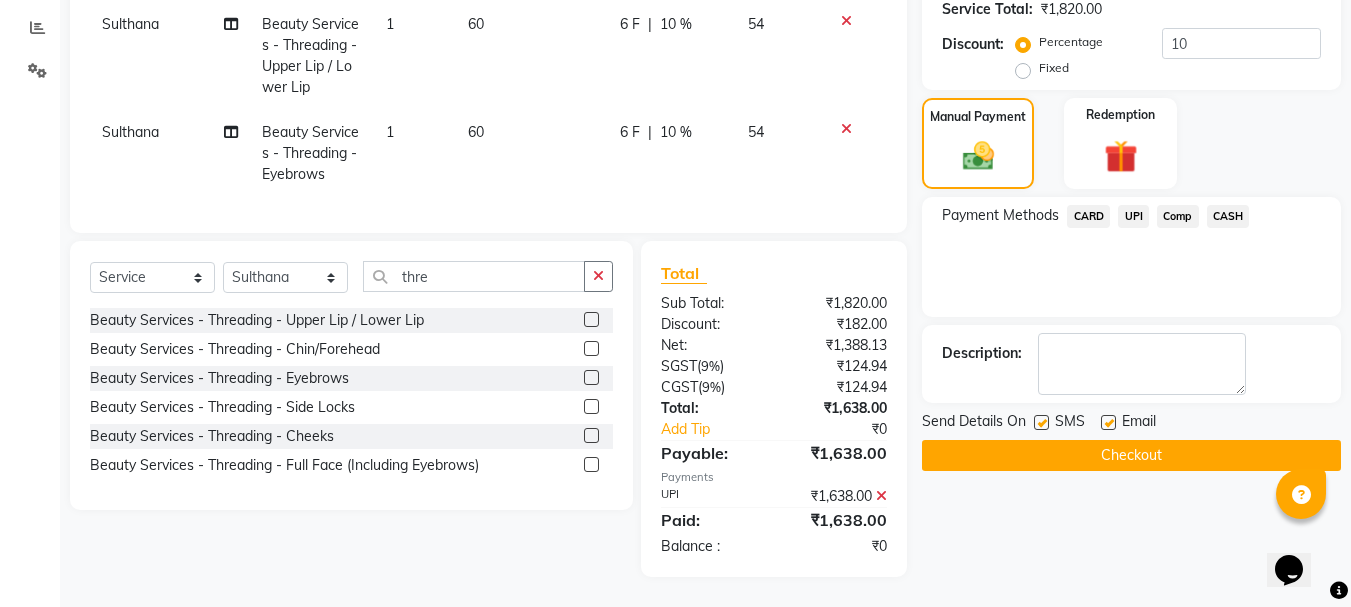 scroll, scrollTop: 430, scrollLeft: 0, axis: vertical 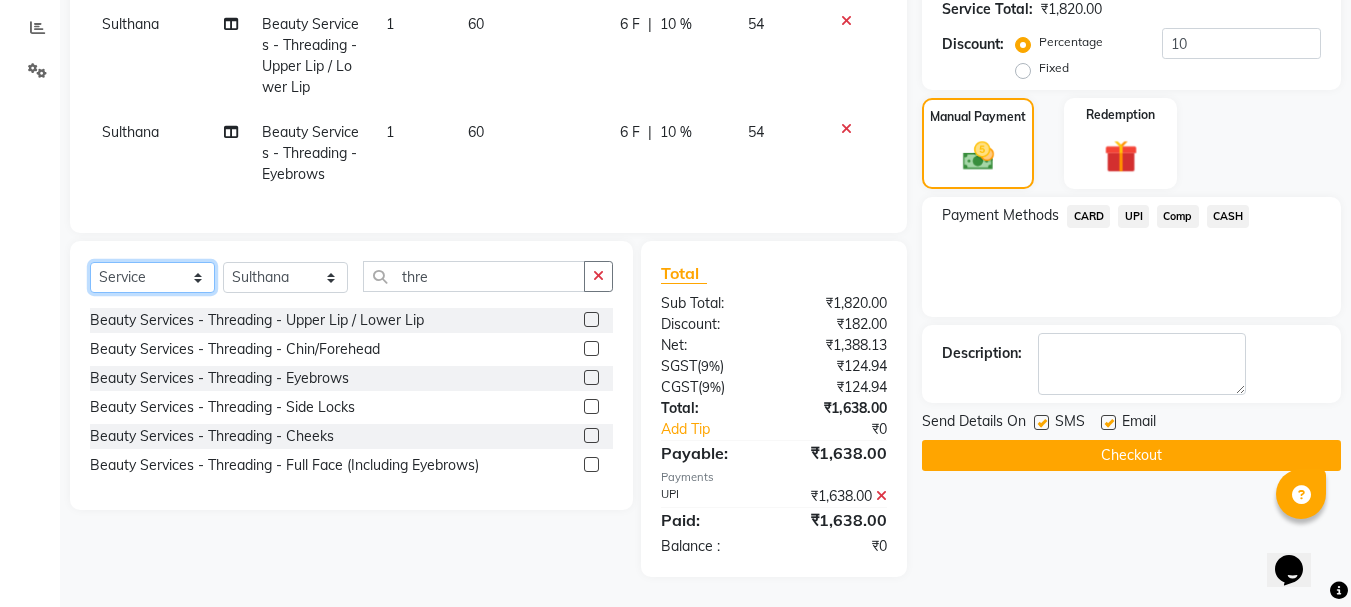click on "Select  Service  Product  Membership  Package Voucher Prepaid Gift Card" 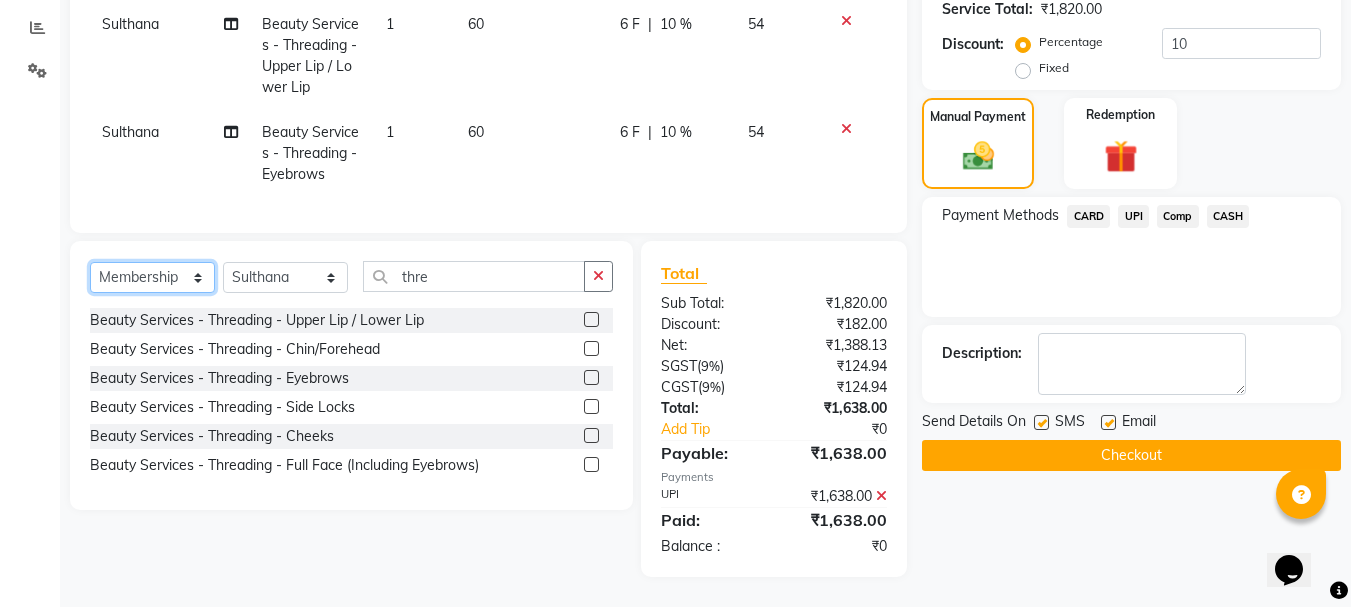 click on "Select  Service  Product  Membership  Package Voucher Prepaid Gift Card" 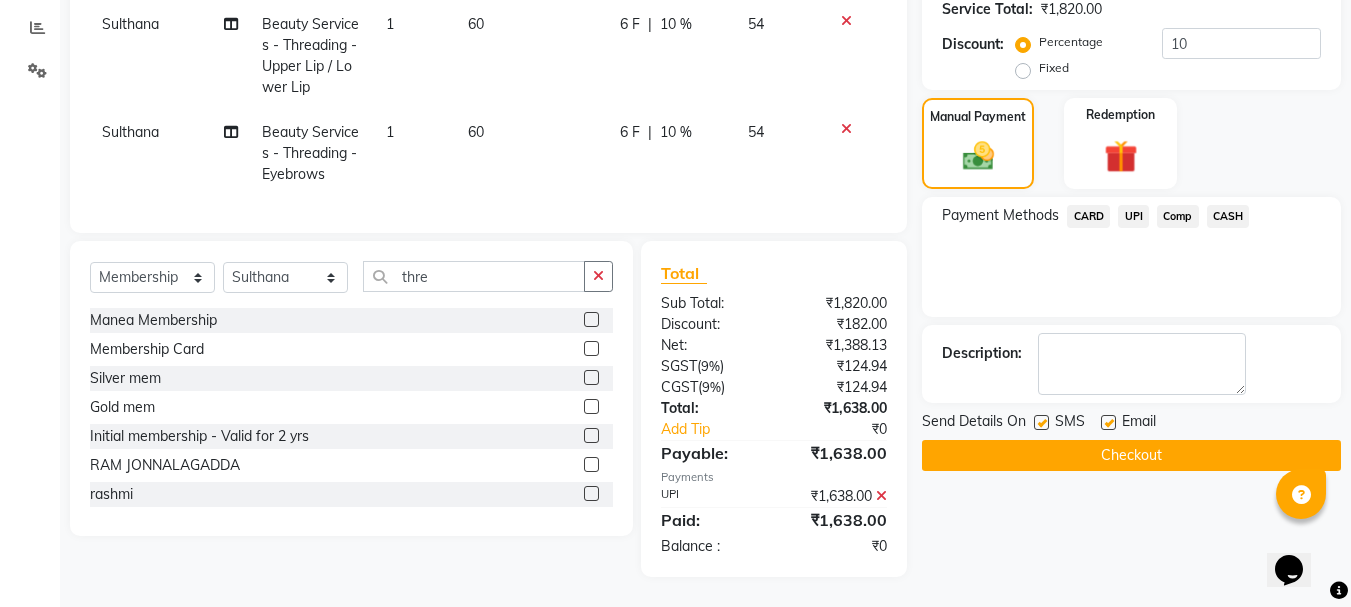 click 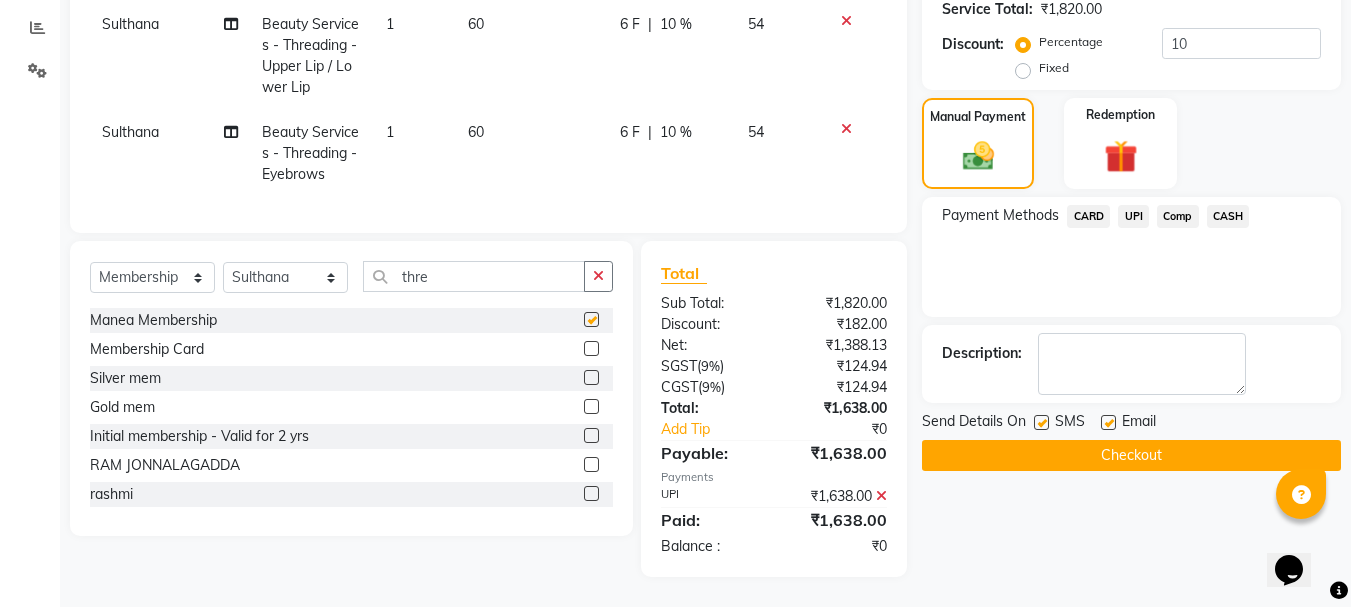 select on "select" 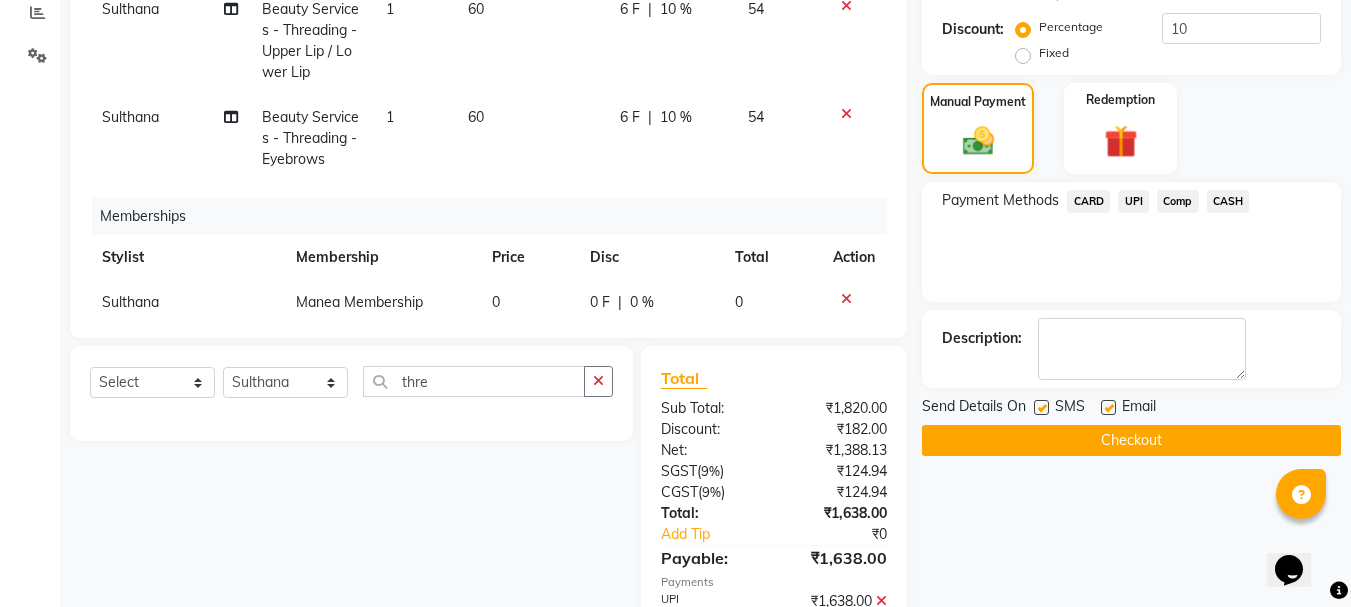 scroll, scrollTop: 38, scrollLeft: 0, axis: vertical 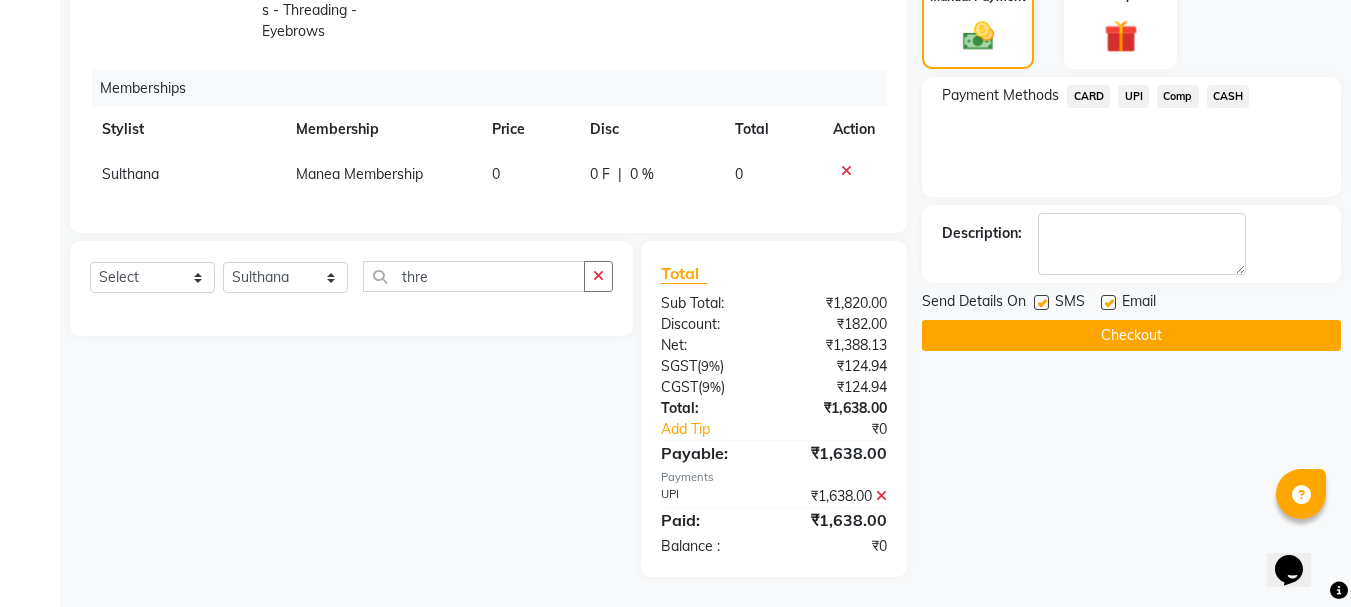 click on "Checkout" 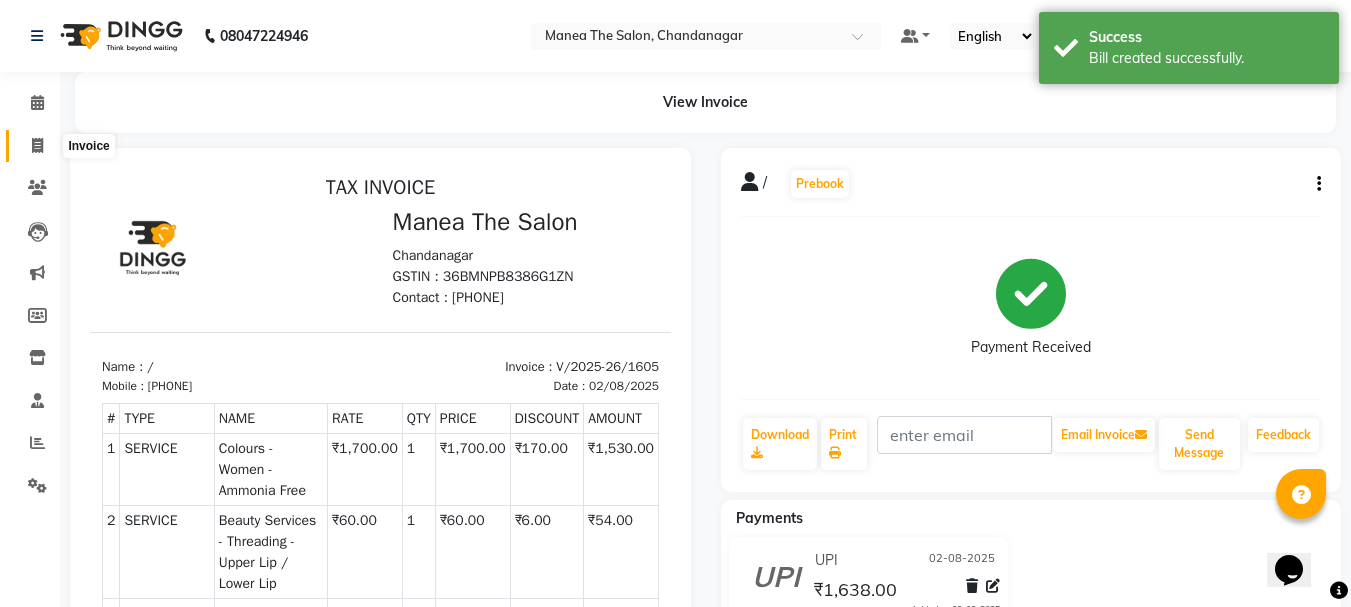 scroll, scrollTop: 0, scrollLeft: 0, axis: both 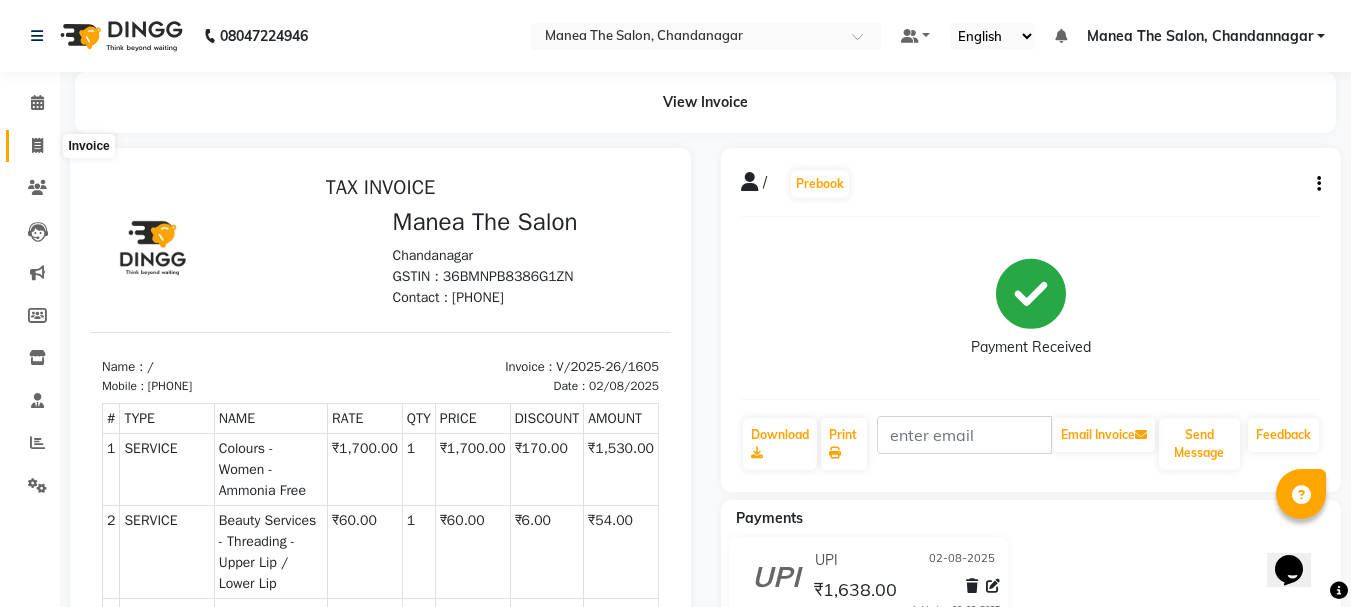 click 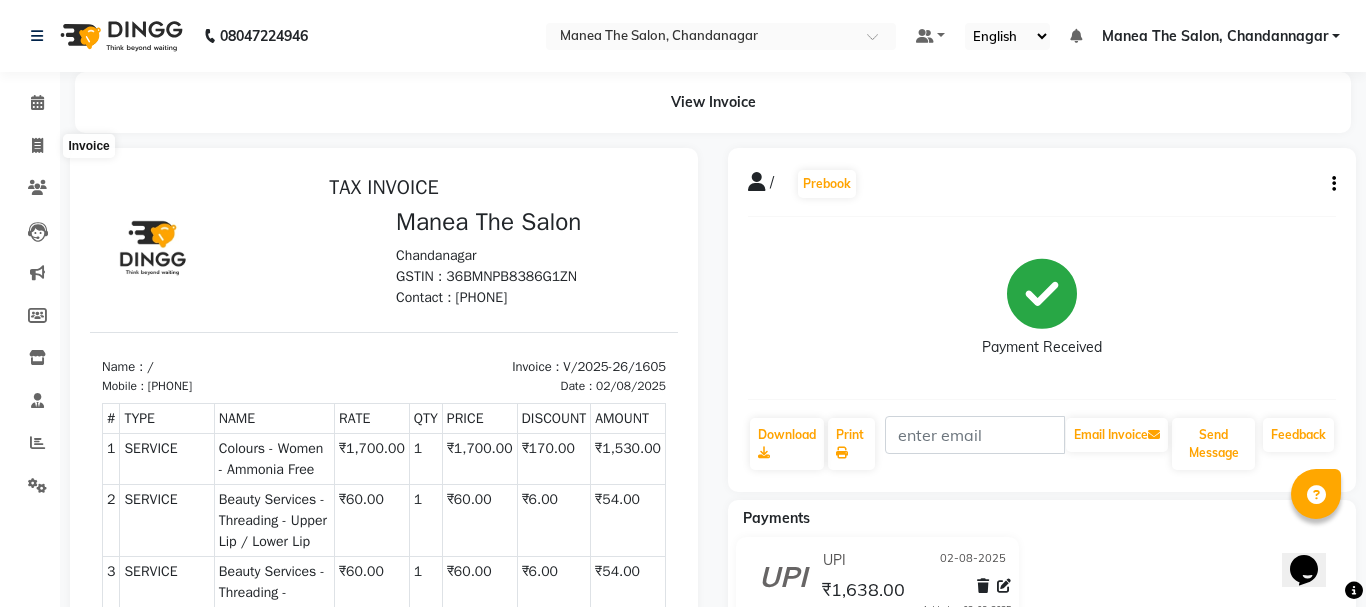 select on "service" 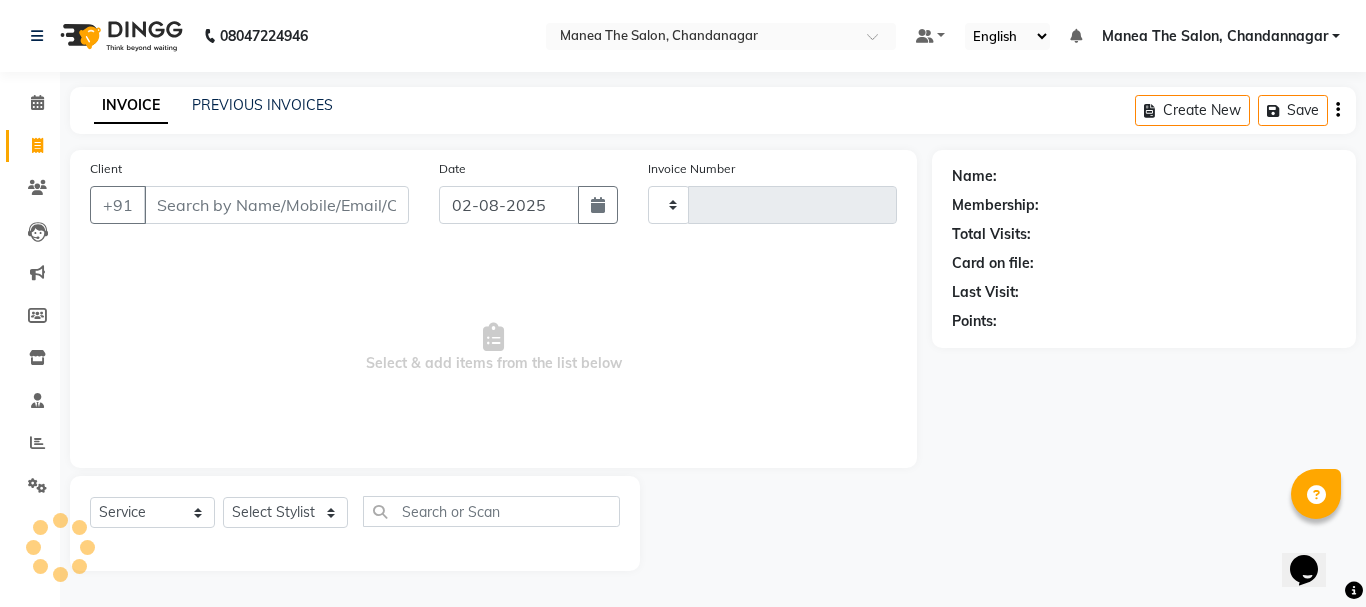 type on "1606" 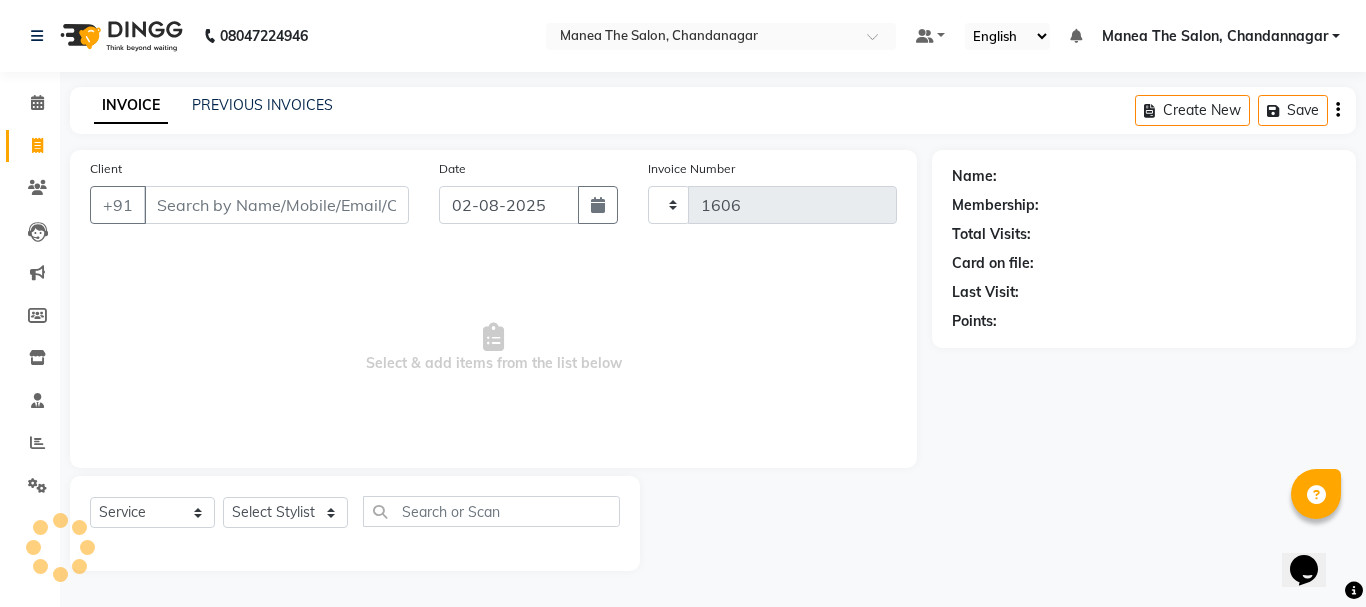 select on "7351" 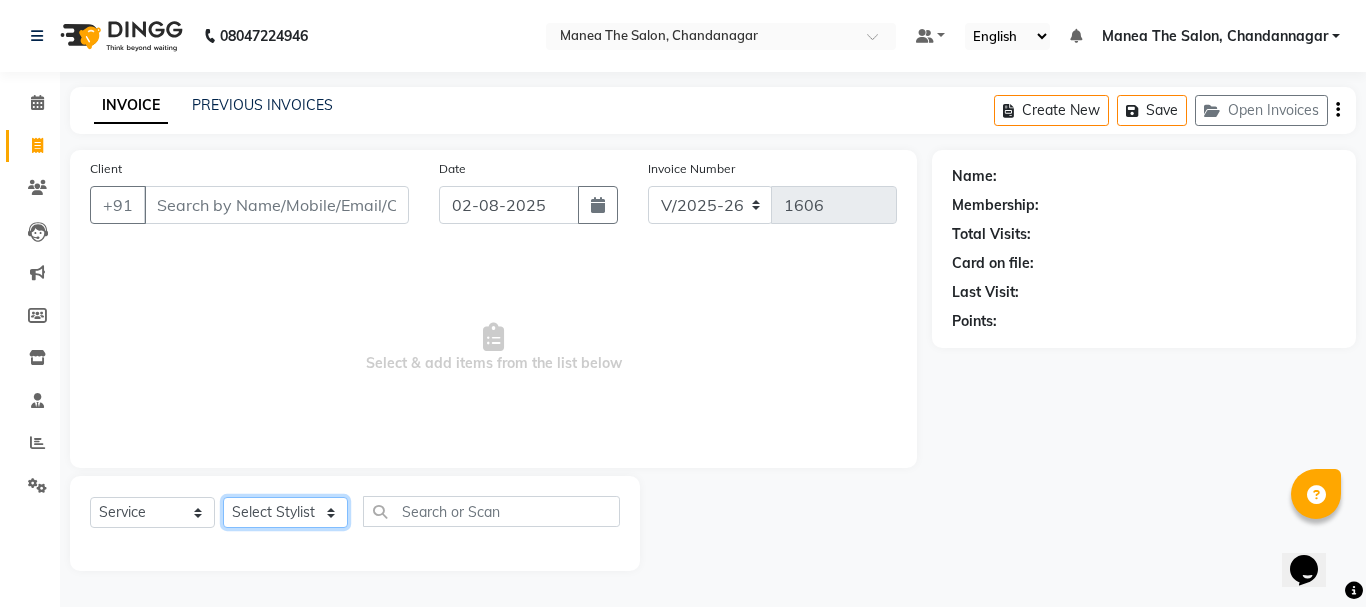 click on "Select Stylist [FIRST] [LAST] [FIRST] [FIRST] [FIRST] [FIRST] [FIRST]" 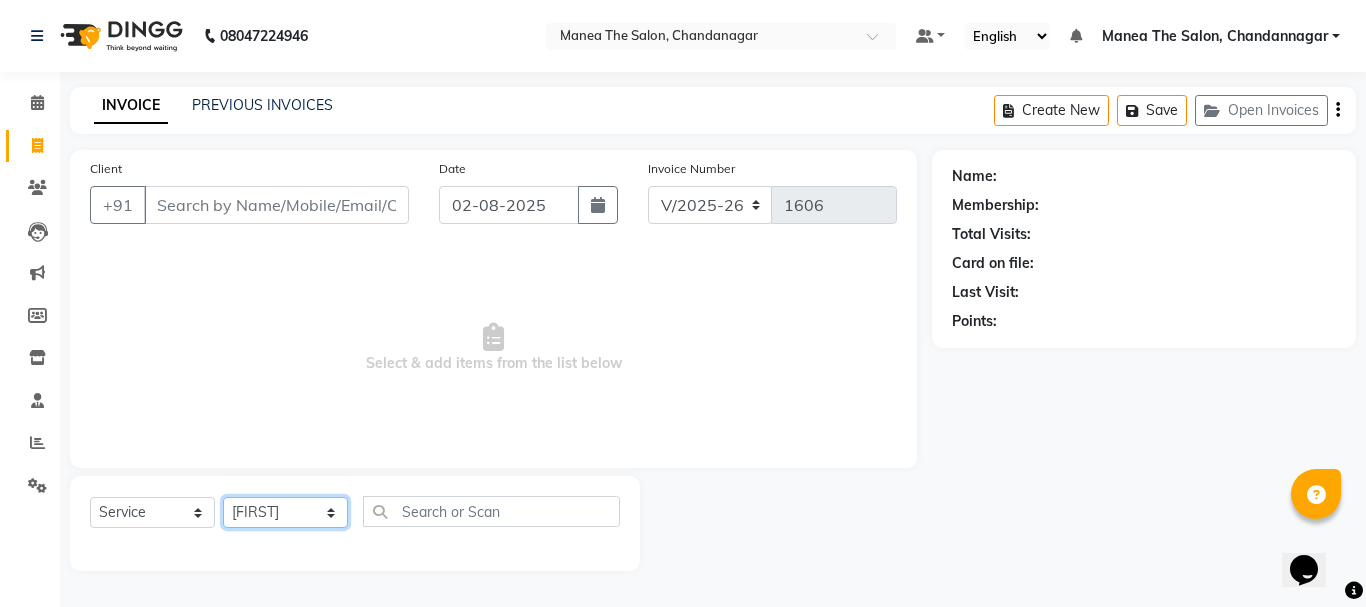 click on "Select Stylist [FIRST] [LAST] [FIRST] [FIRST] [FIRST] [FIRST] [FIRST]" 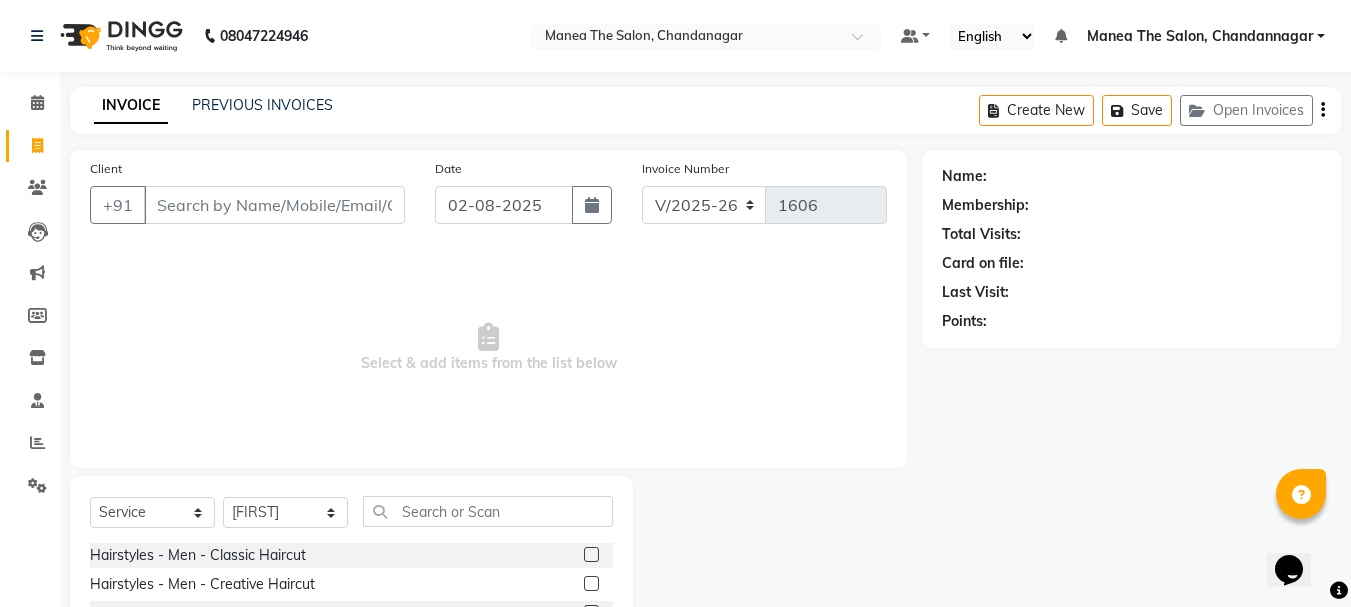click 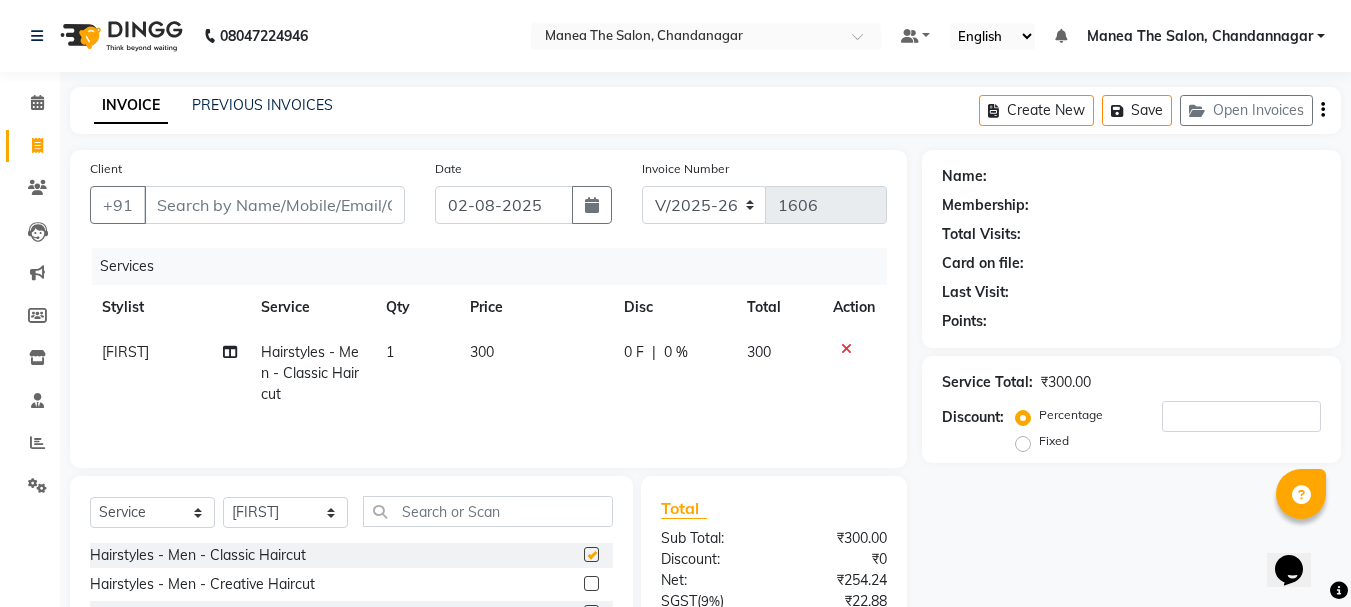 scroll, scrollTop: 100, scrollLeft: 0, axis: vertical 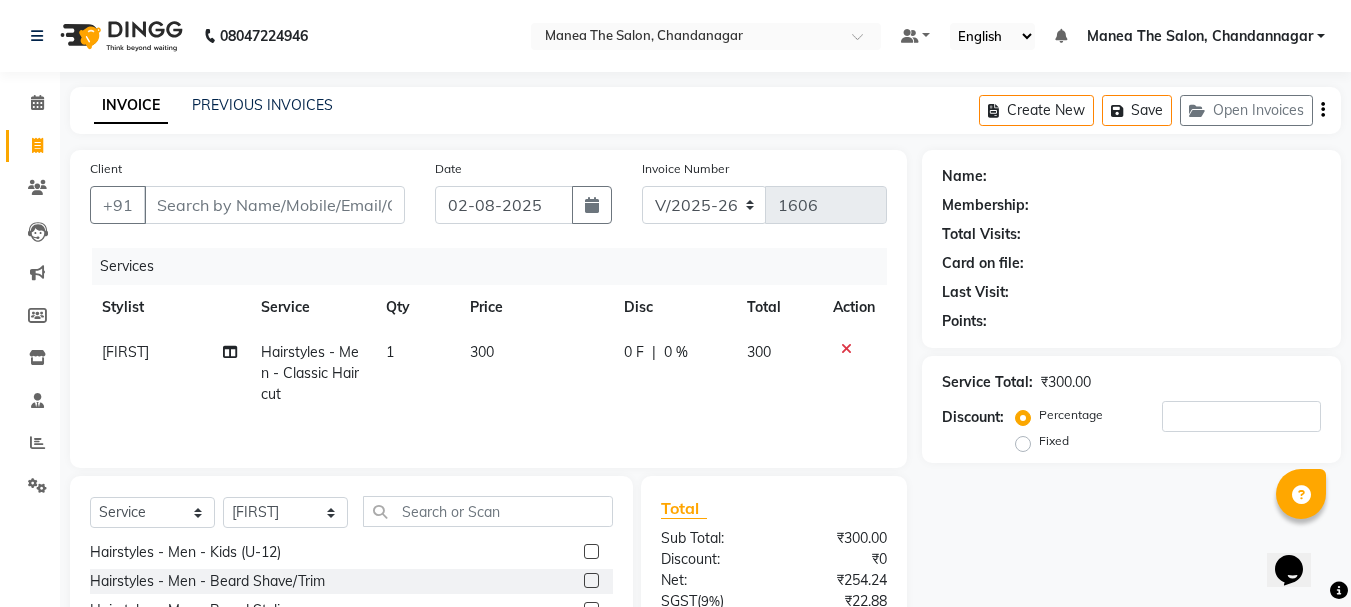 checkbox on "false" 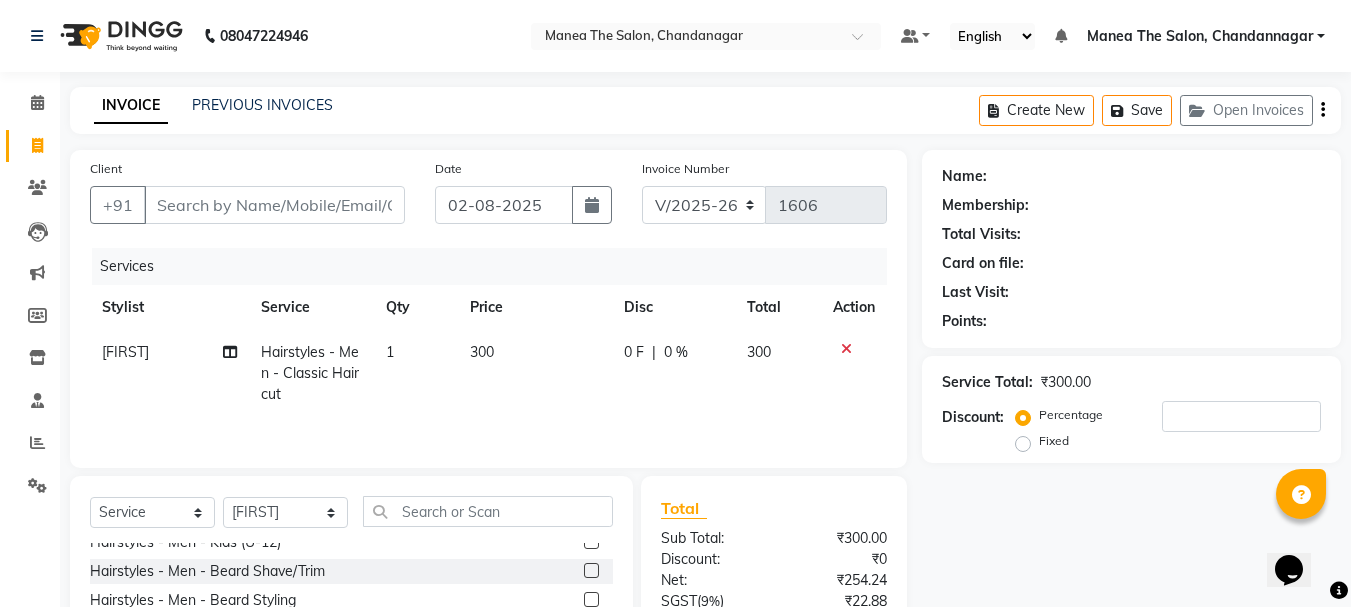 click 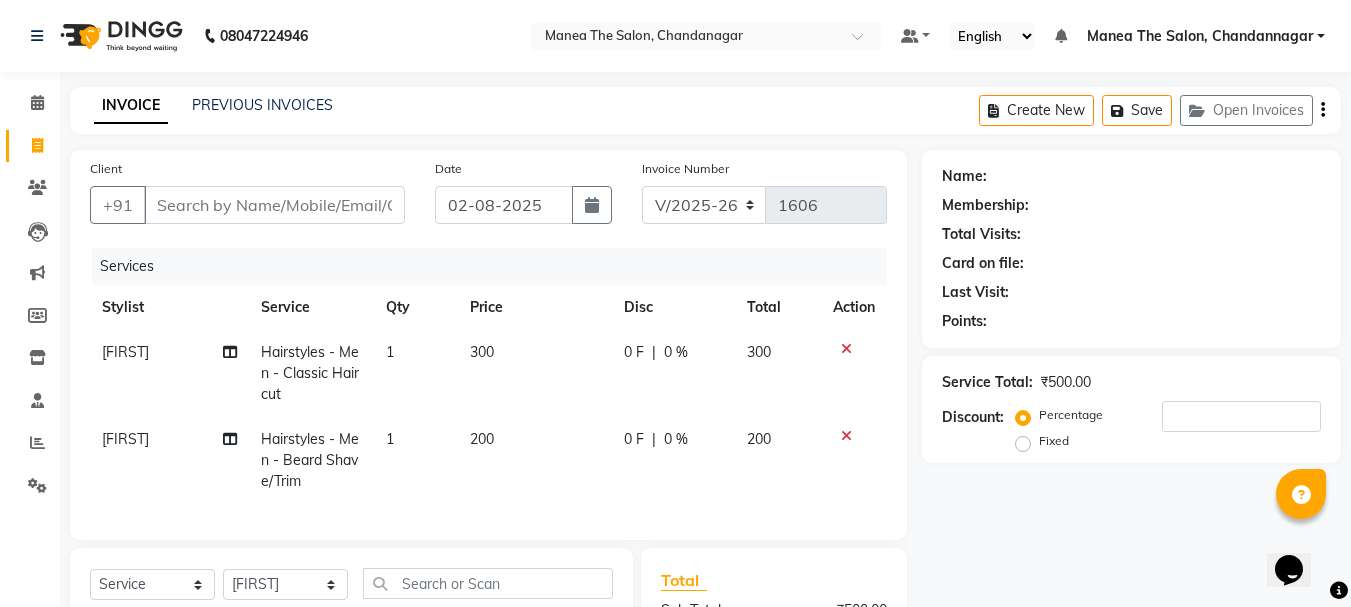 checkbox on "false" 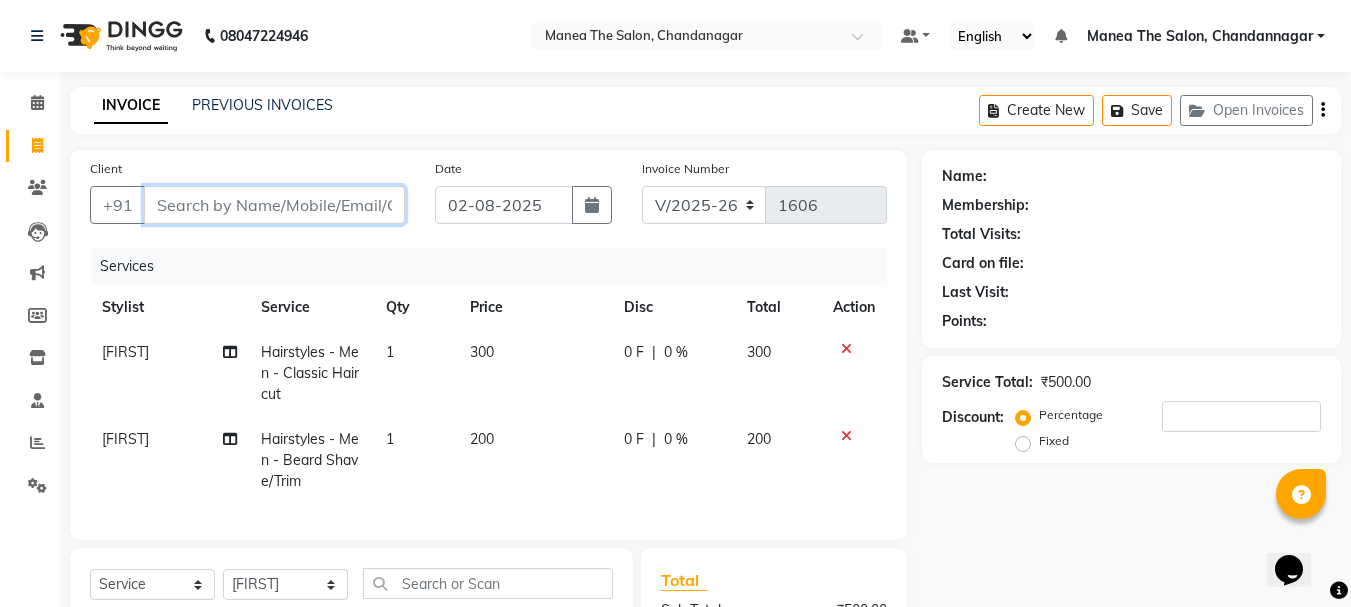 click on "Client" at bounding box center (274, 205) 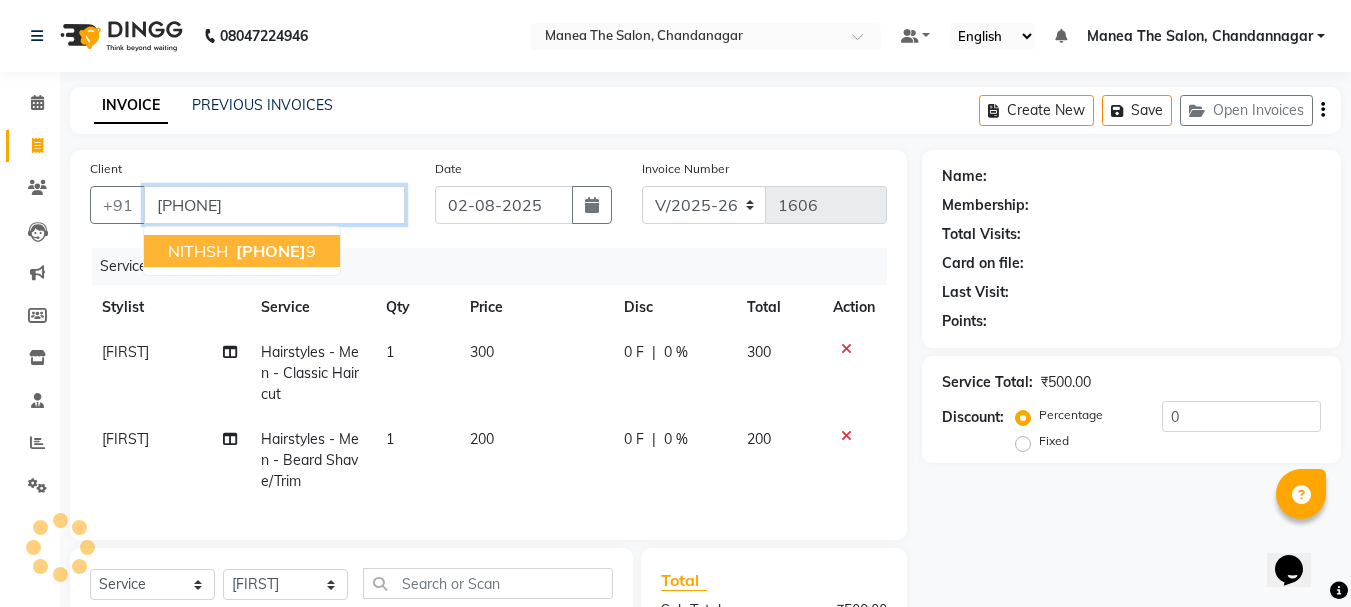 type on "[PHONE]" 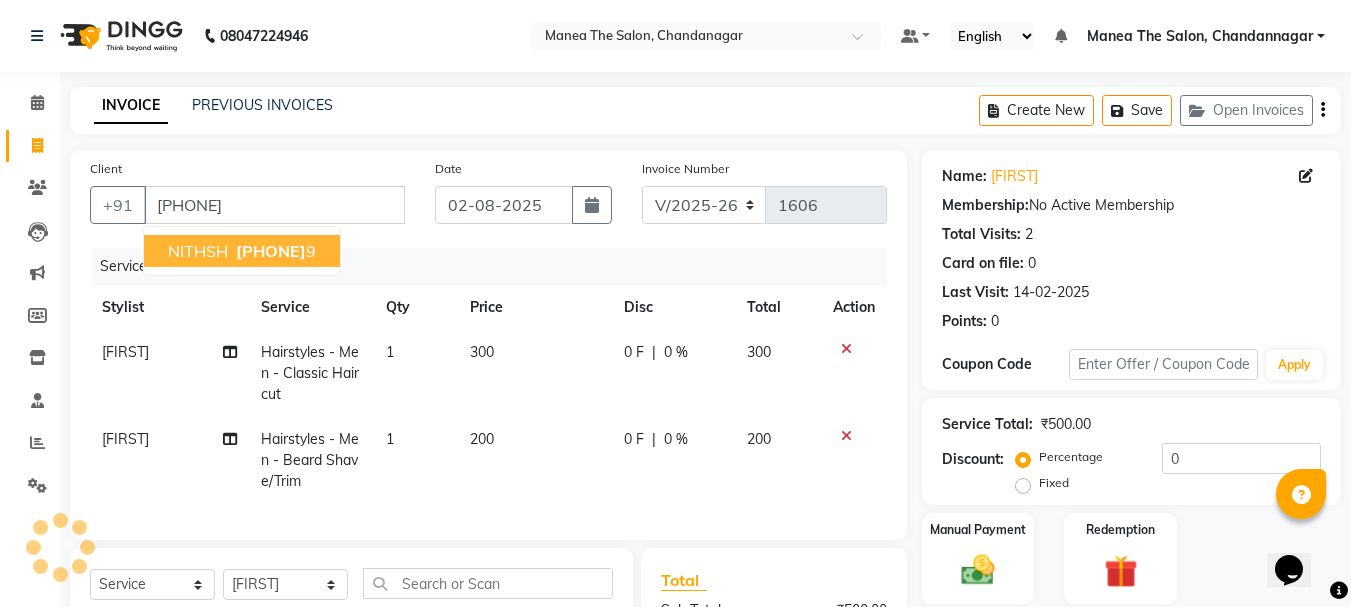 click on "[FIRST]   [PHONE]" at bounding box center [242, 251] 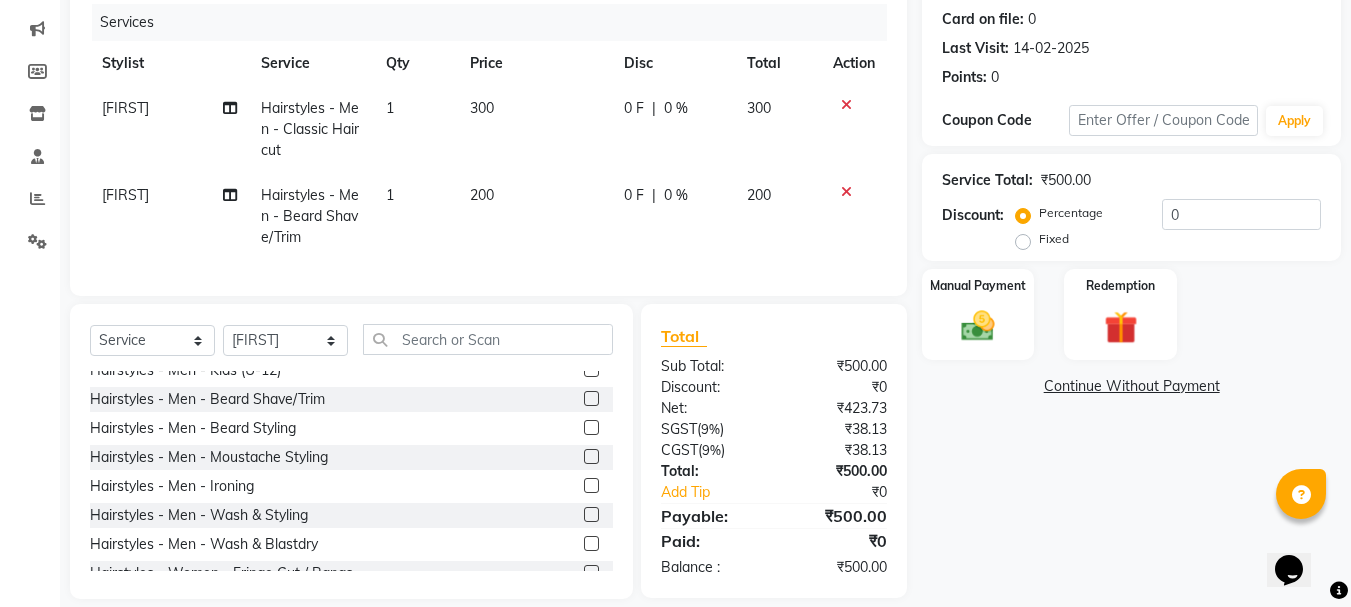 scroll, scrollTop: 281, scrollLeft: 0, axis: vertical 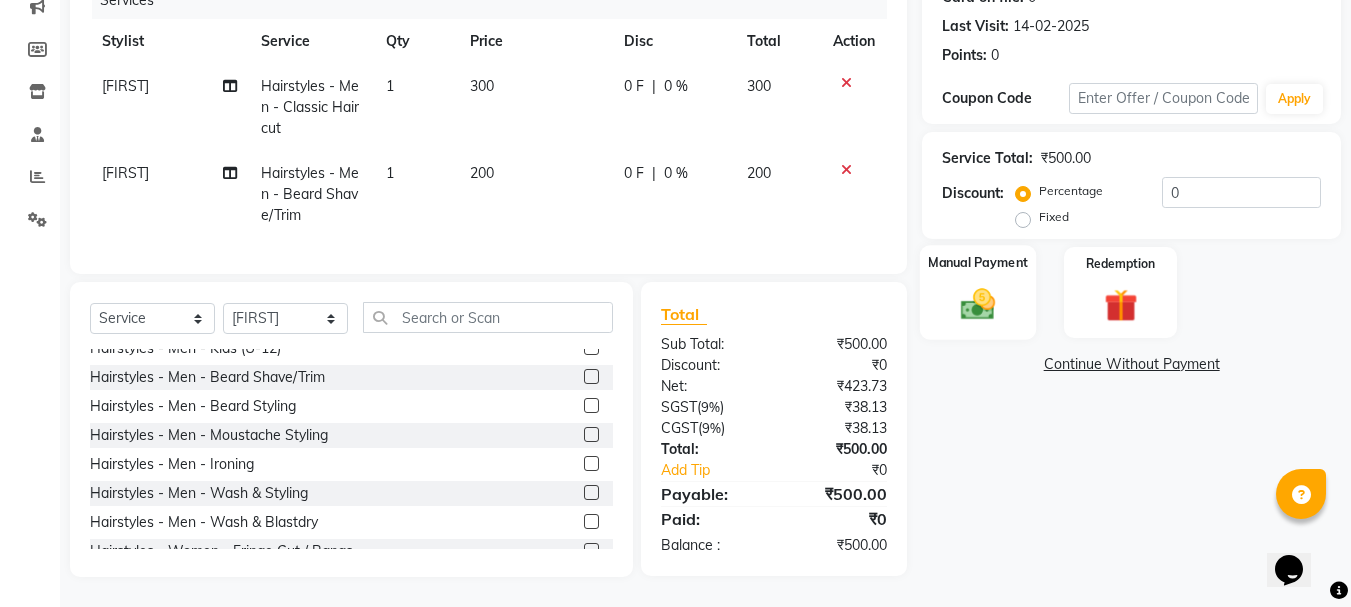click 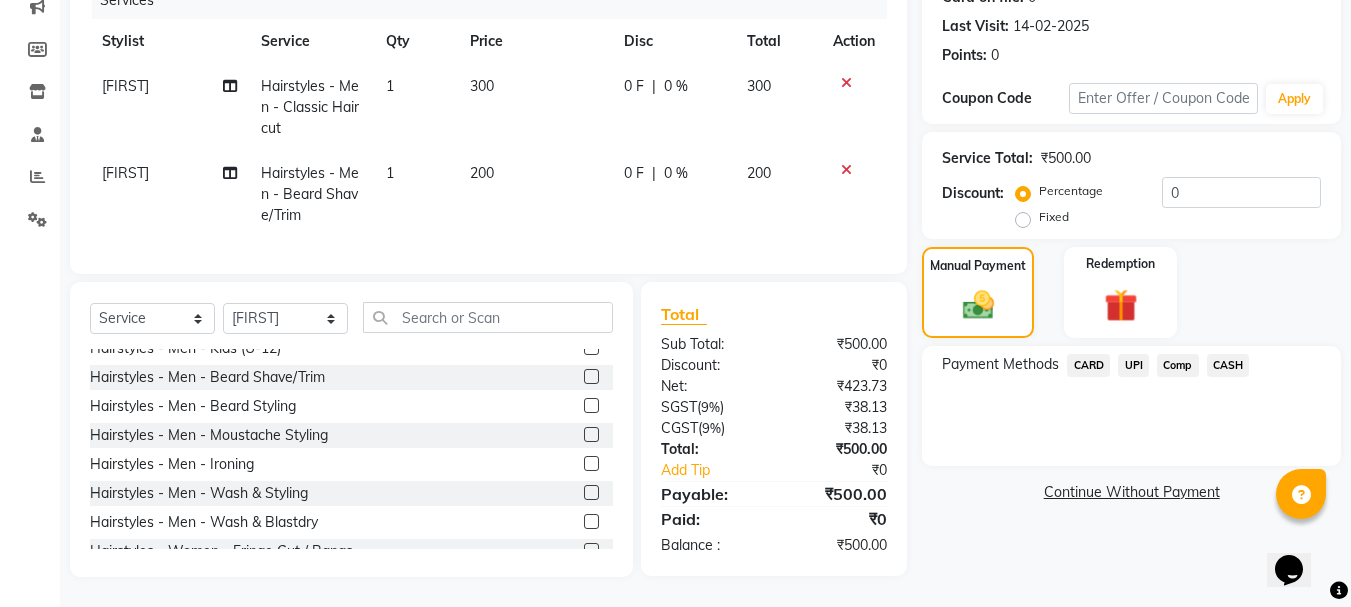 click on "CASH" 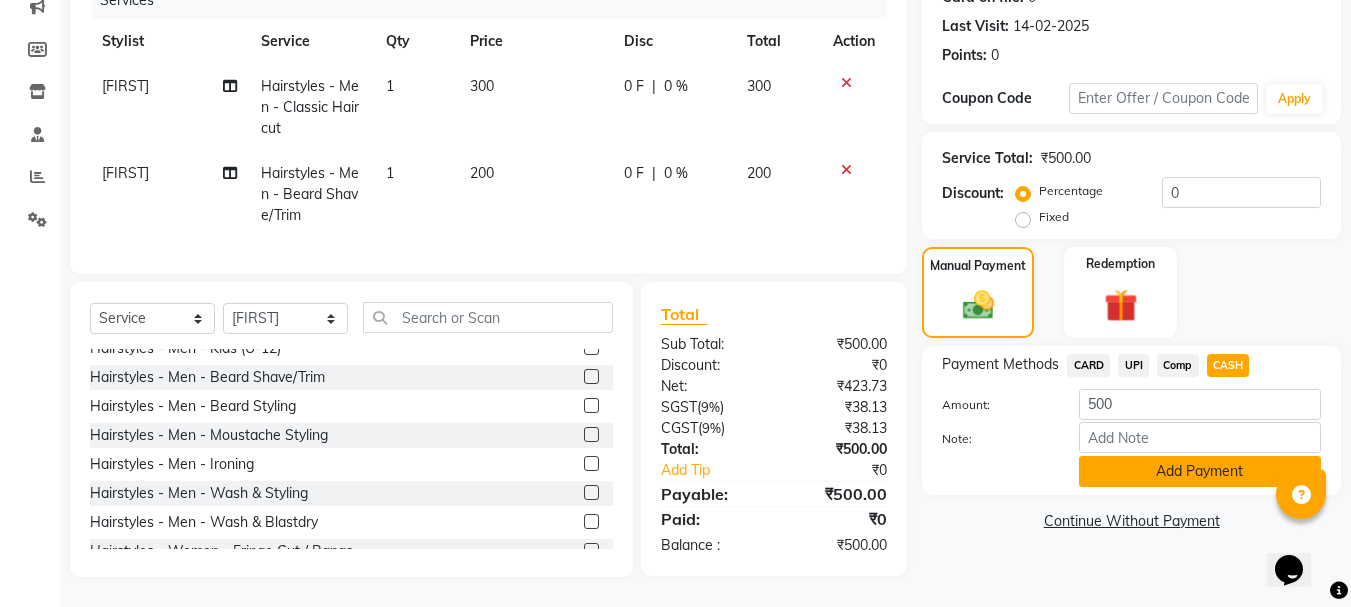 click on "Add Payment" 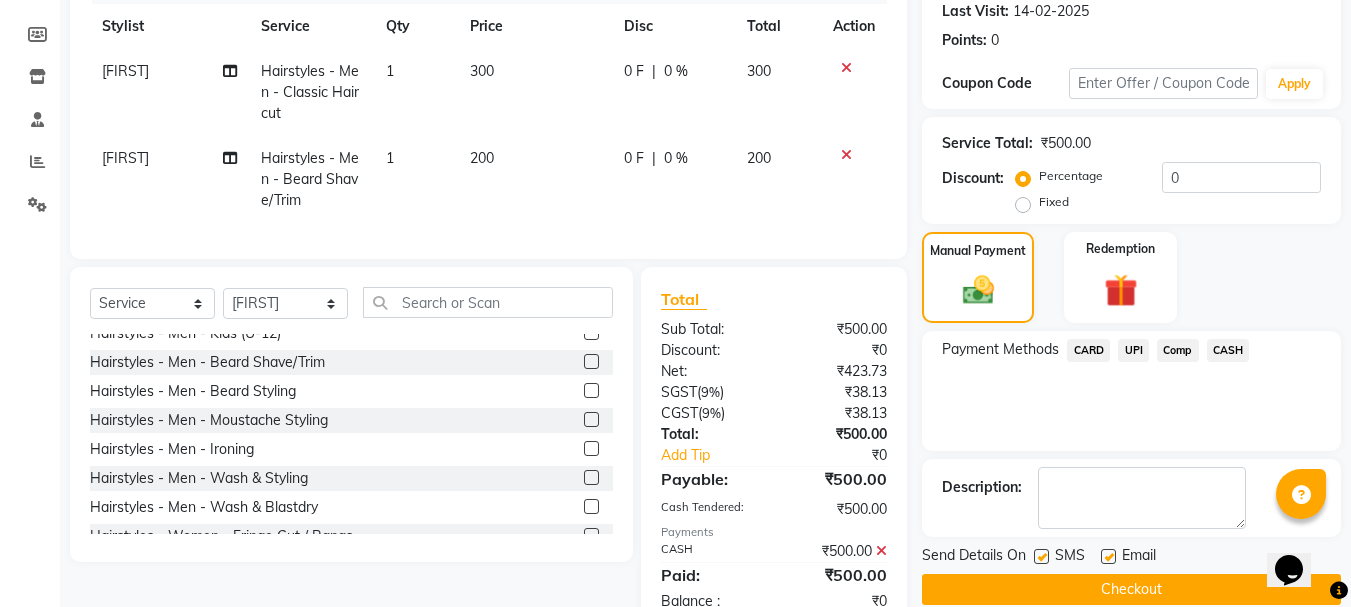 scroll, scrollTop: 351, scrollLeft: 0, axis: vertical 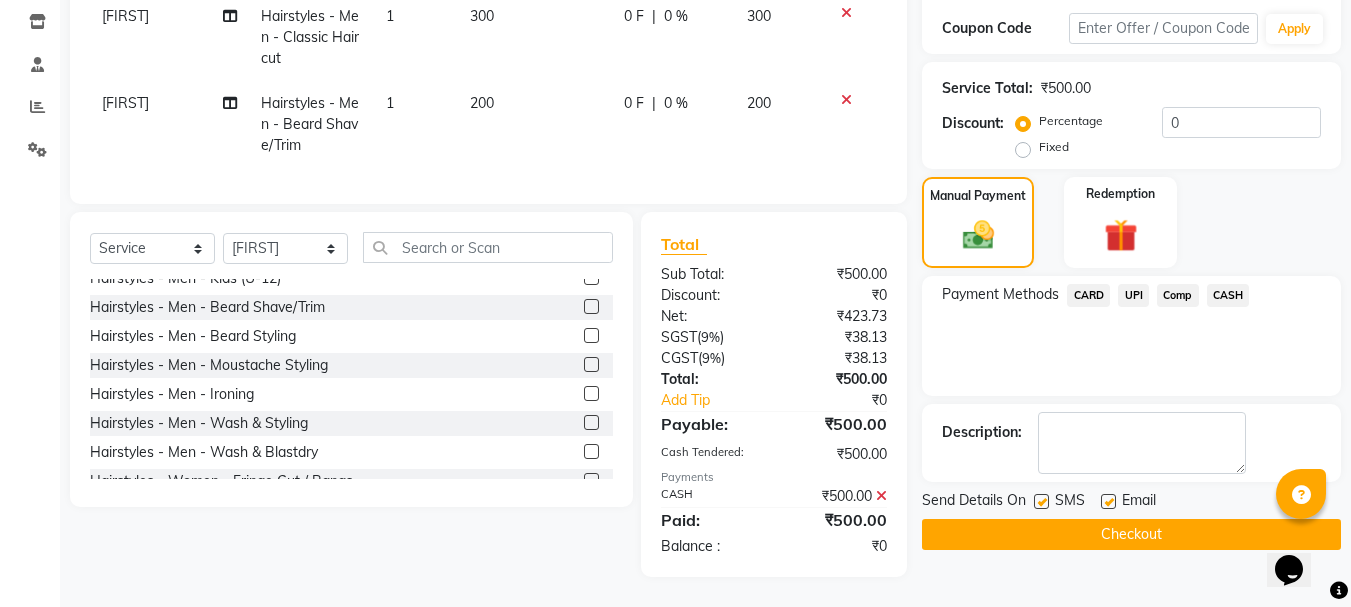 click on "Checkout" 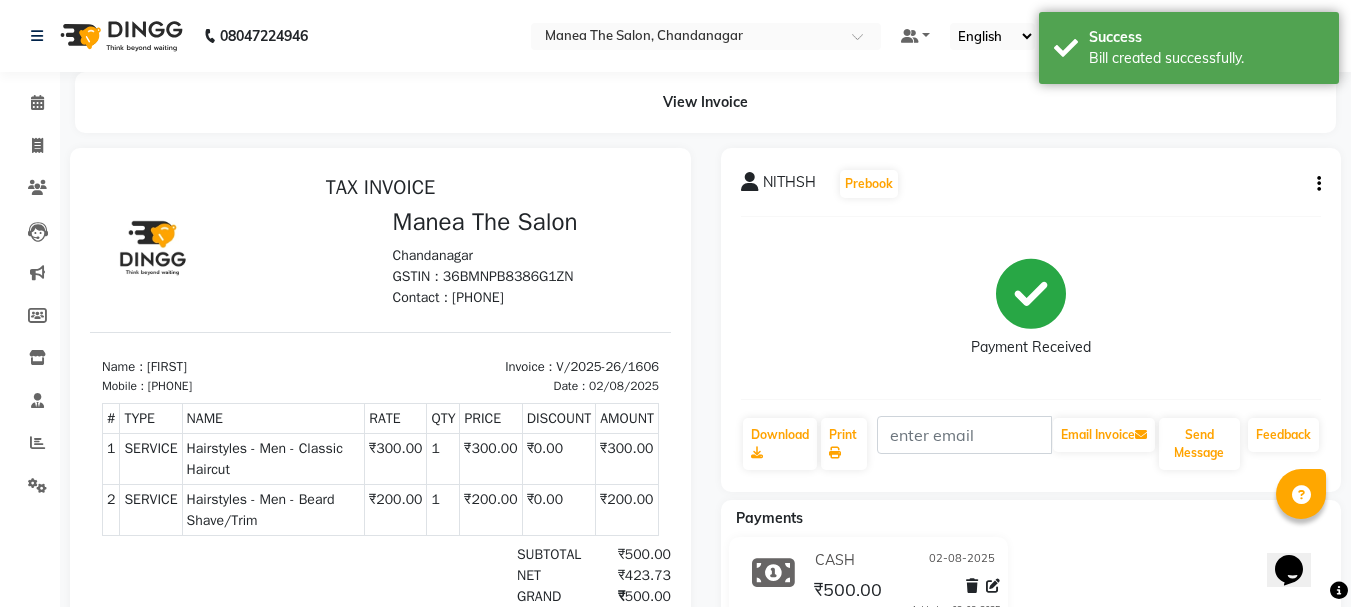scroll, scrollTop: 0, scrollLeft: 0, axis: both 